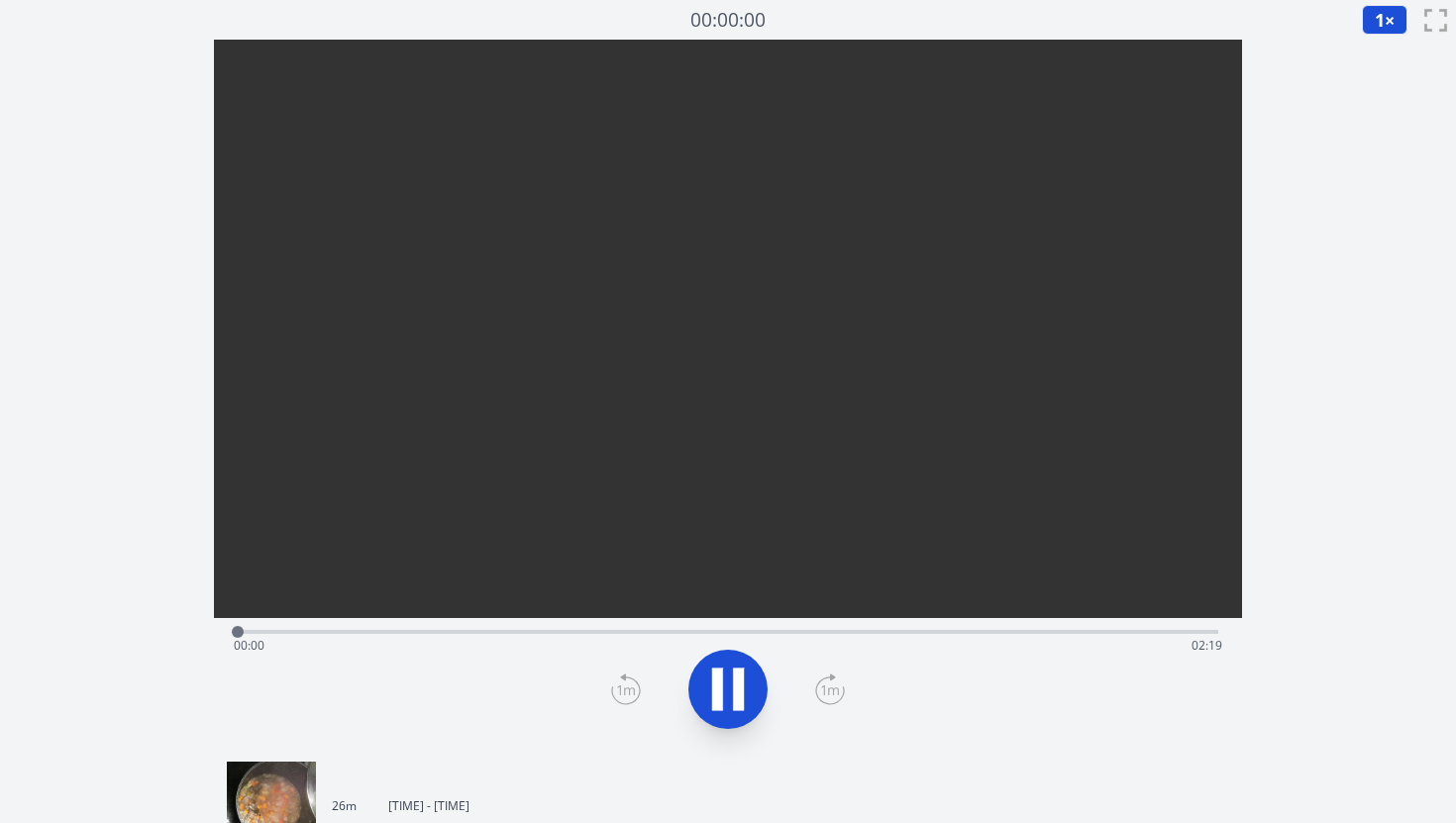 scroll, scrollTop: 0, scrollLeft: 0, axis: both 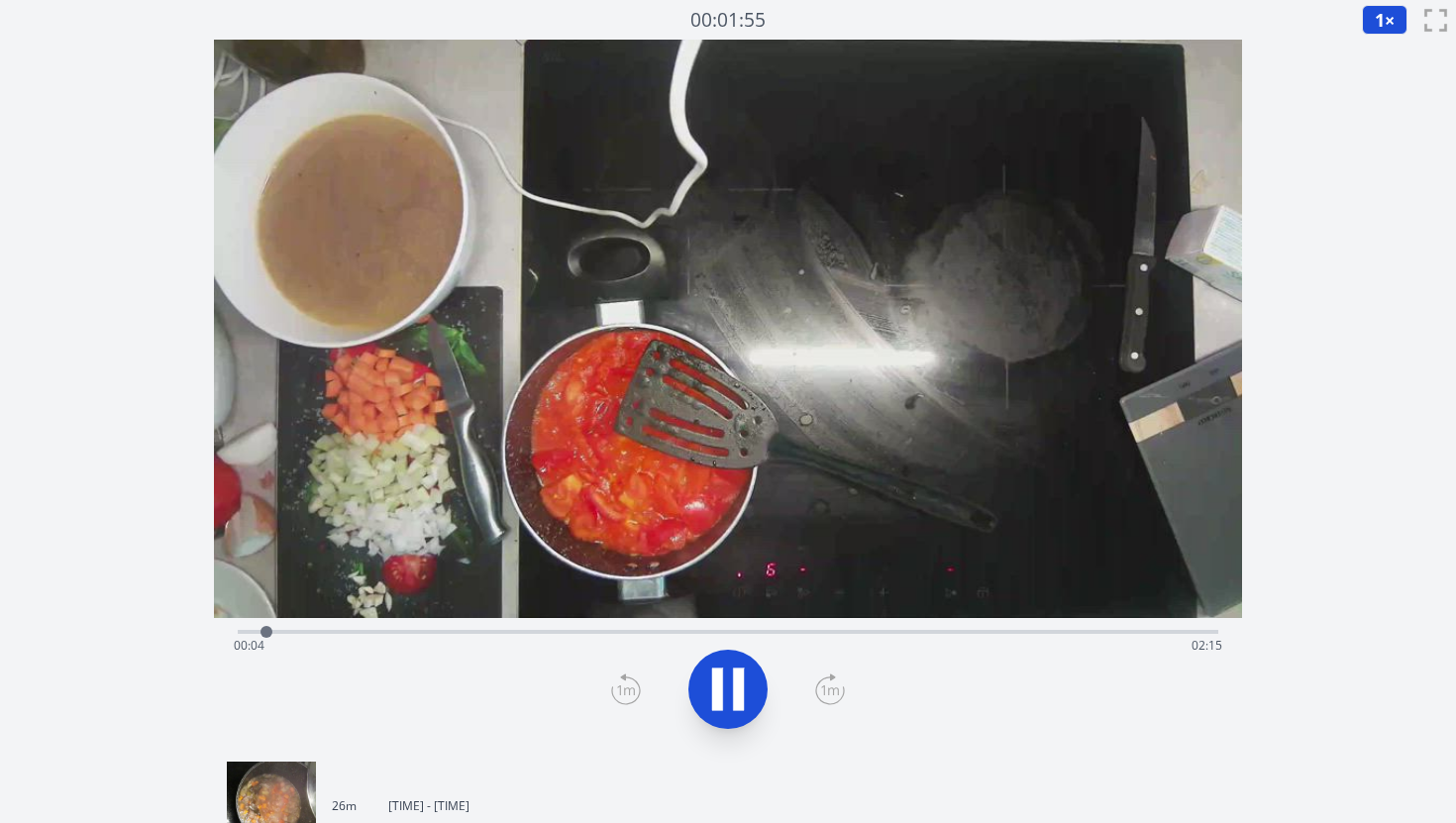 click on "Time elapsed:  [TIME]
Time remaining:  [TIME]" at bounding box center [728, 646] 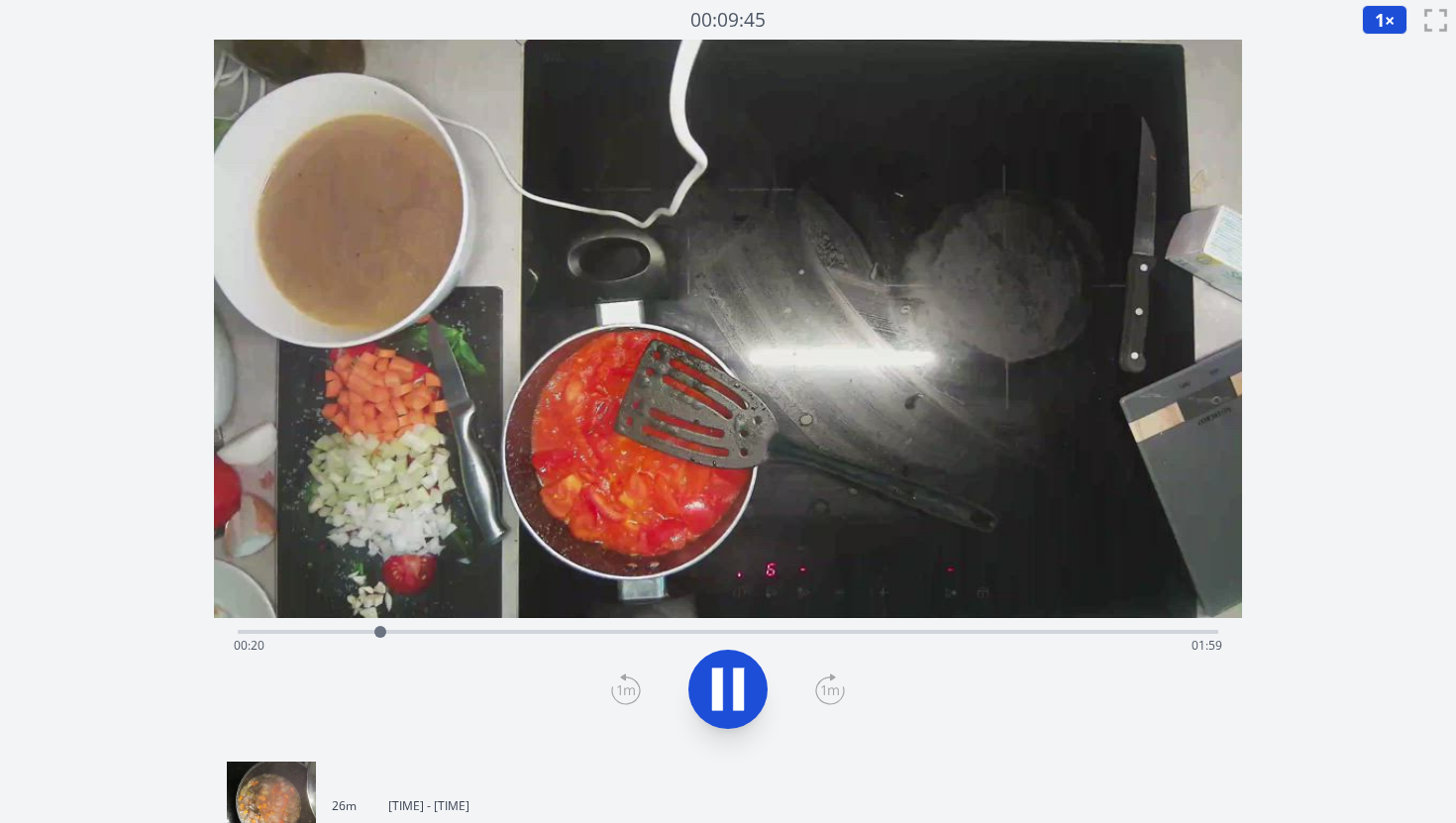 click on "Time elapsed:  [TIME]
Time remaining:  [TIME]" at bounding box center (728, 646) 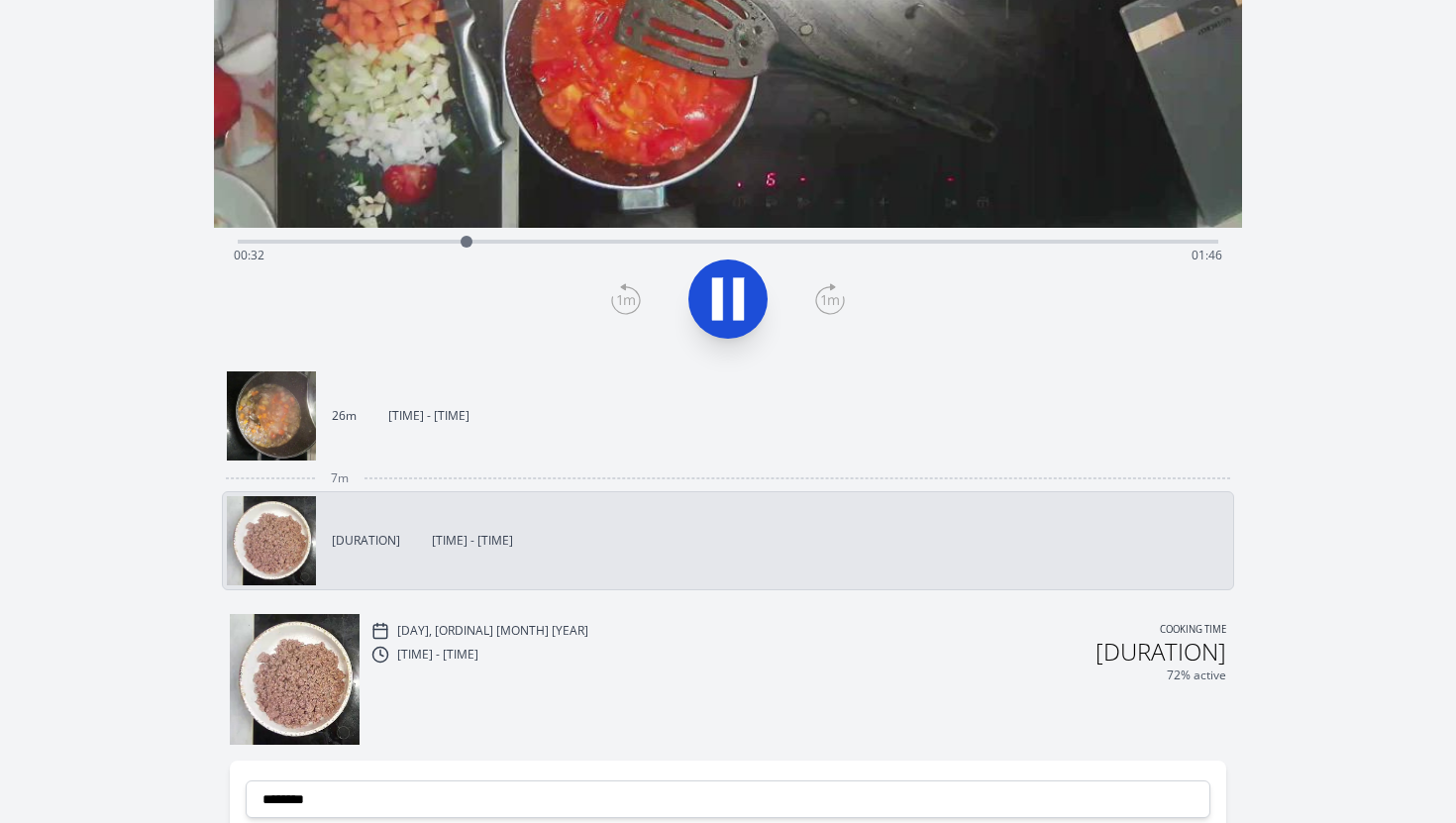 scroll, scrollTop: 376, scrollLeft: 0, axis: vertical 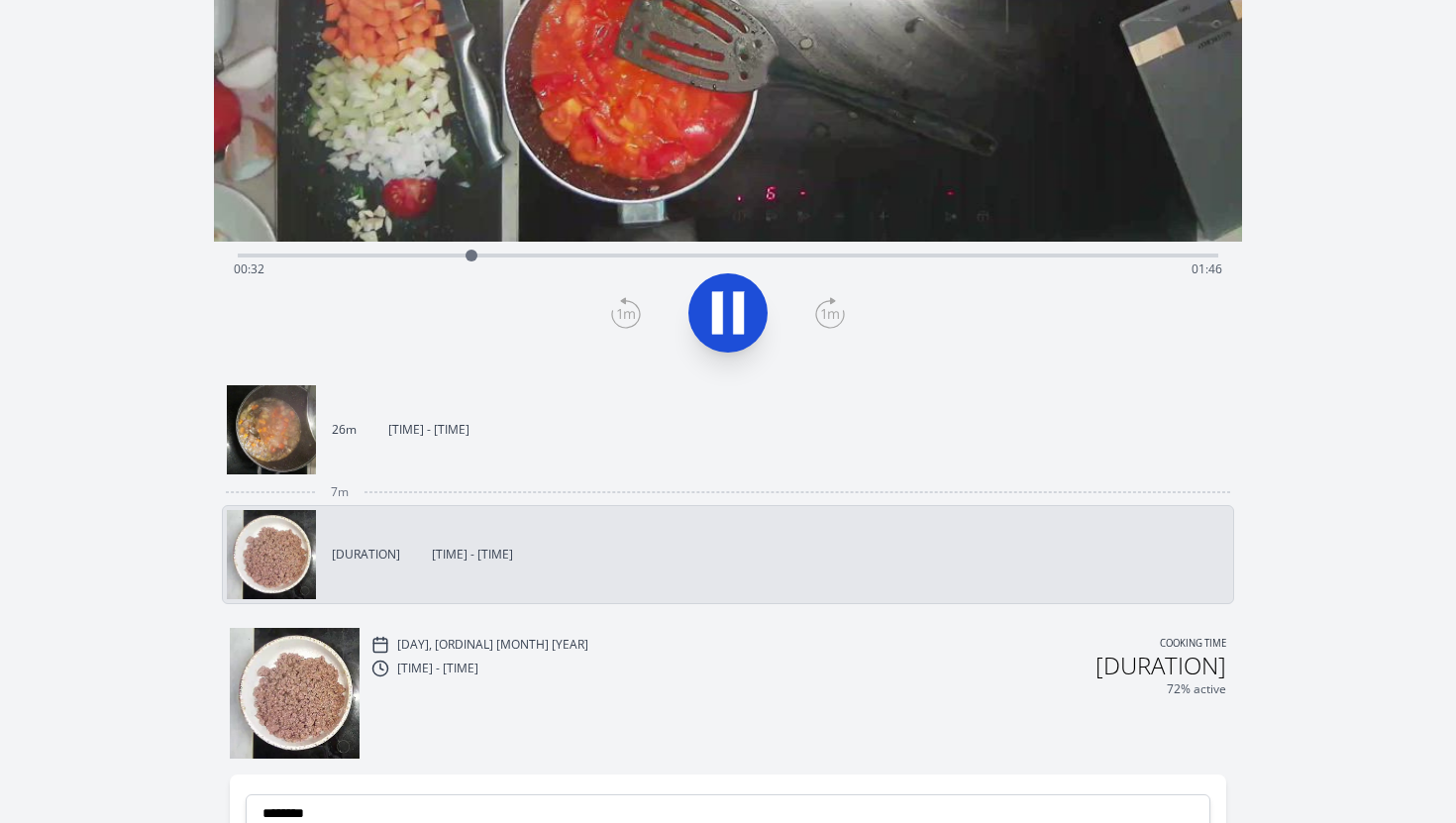 click on "26m
19:48
- 20:15" at bounding box center (720, 430) 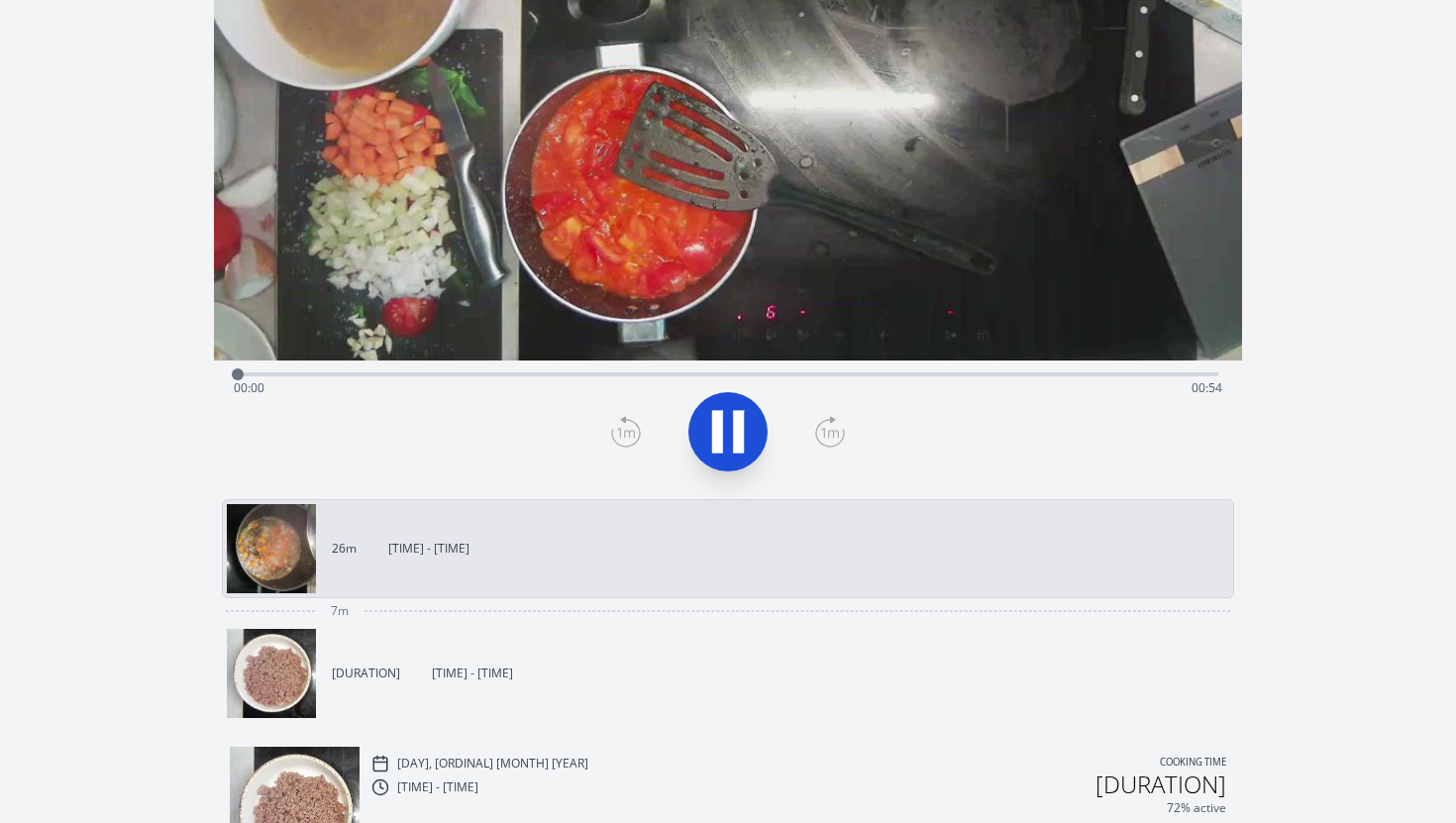scroll, scrollTop: 197, scrollLeft: 0, axis: vertical 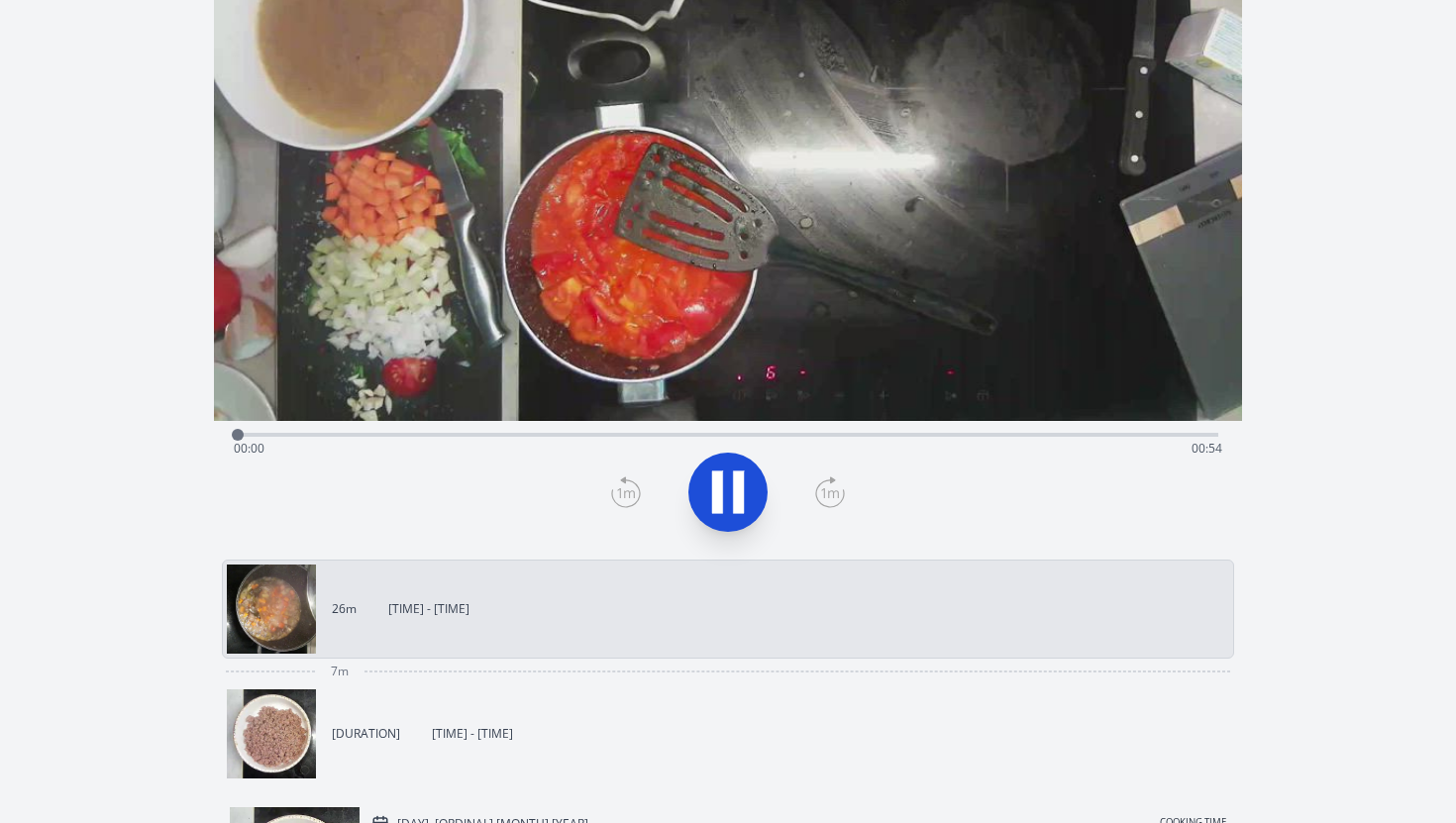 click on "Time elapsed:  00:00
Time remaining:  00:54" at bounding box center [728, 433] 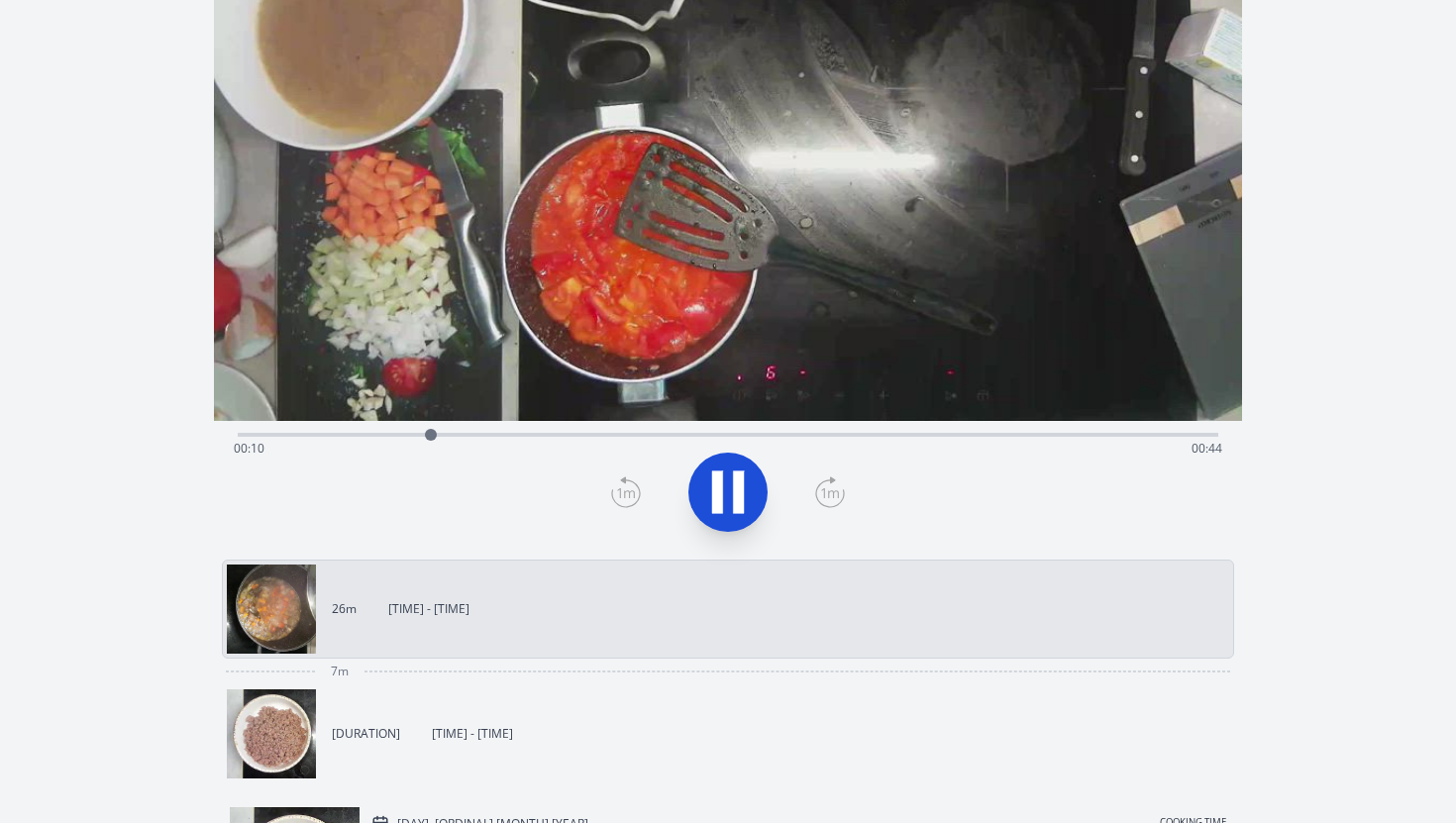 click on "Time elapsed:  00:10
Time remaining:  00:44" at bounding box center [728, 433] 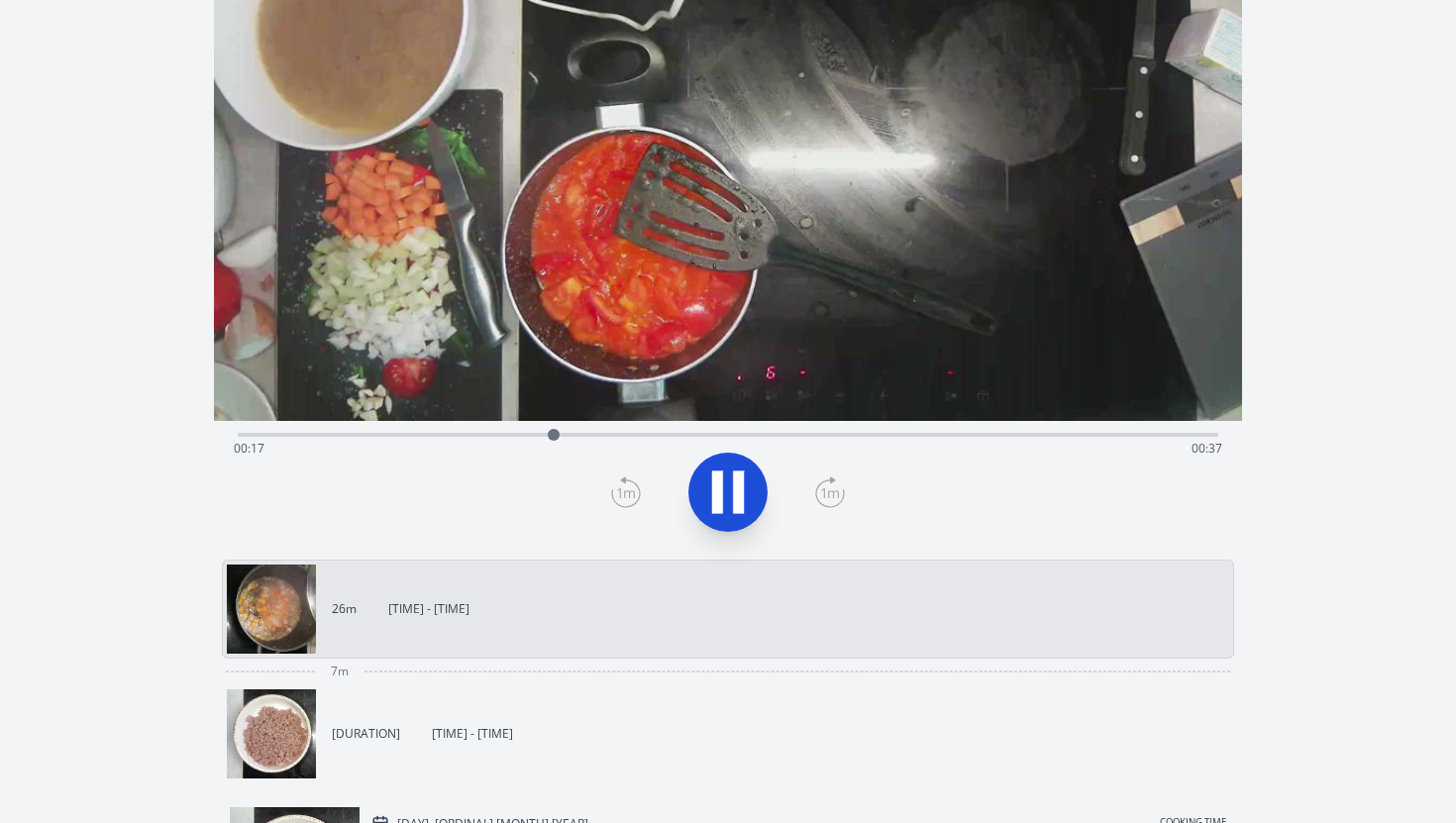 click on "Time elapsed:  00:17
Time remaining:  00:37" at bounding box center (728, 433) 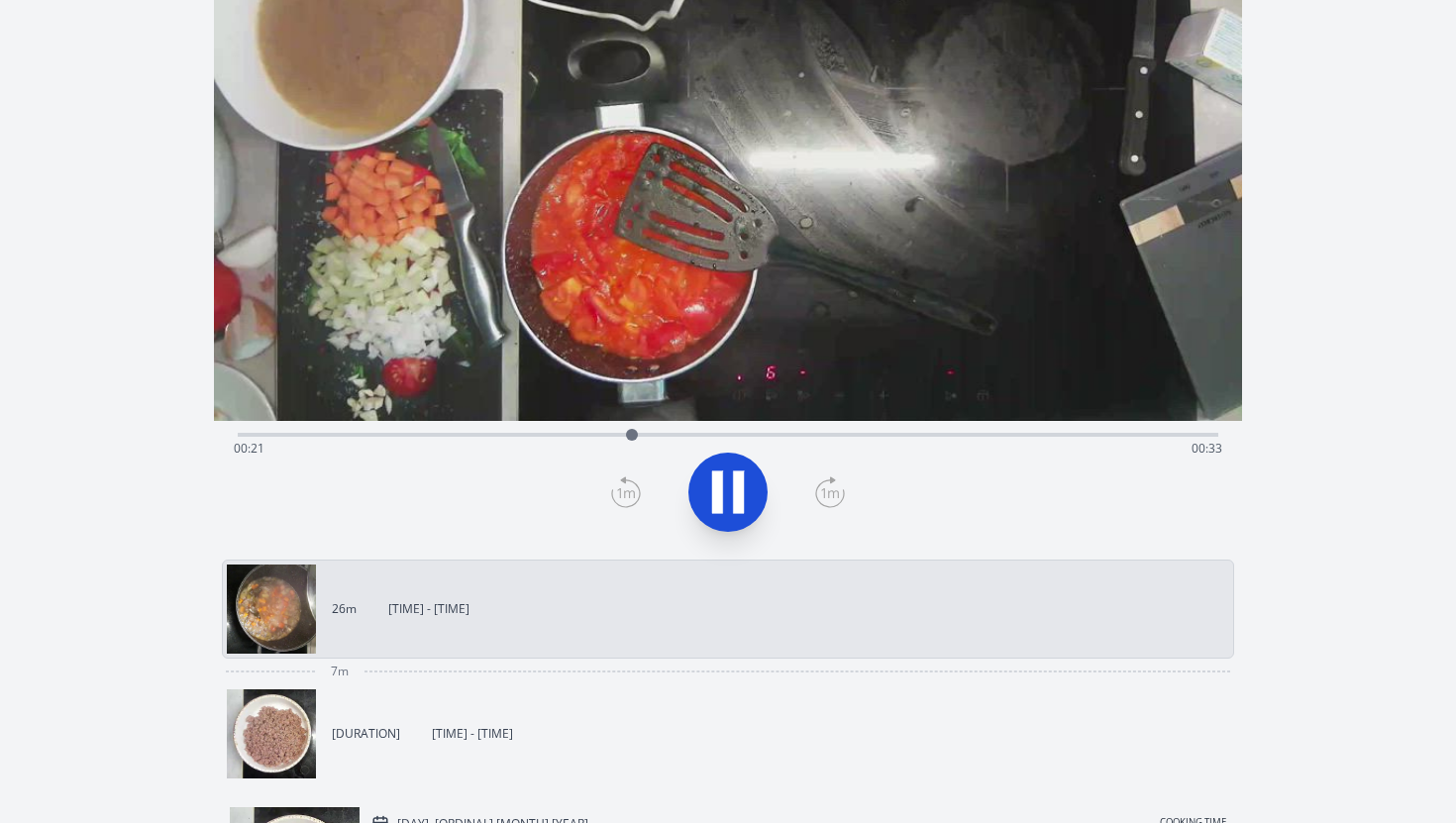 click on "Time elapsed:  00:21
Time remaining:  00:33" at bounding box center [728, 449] 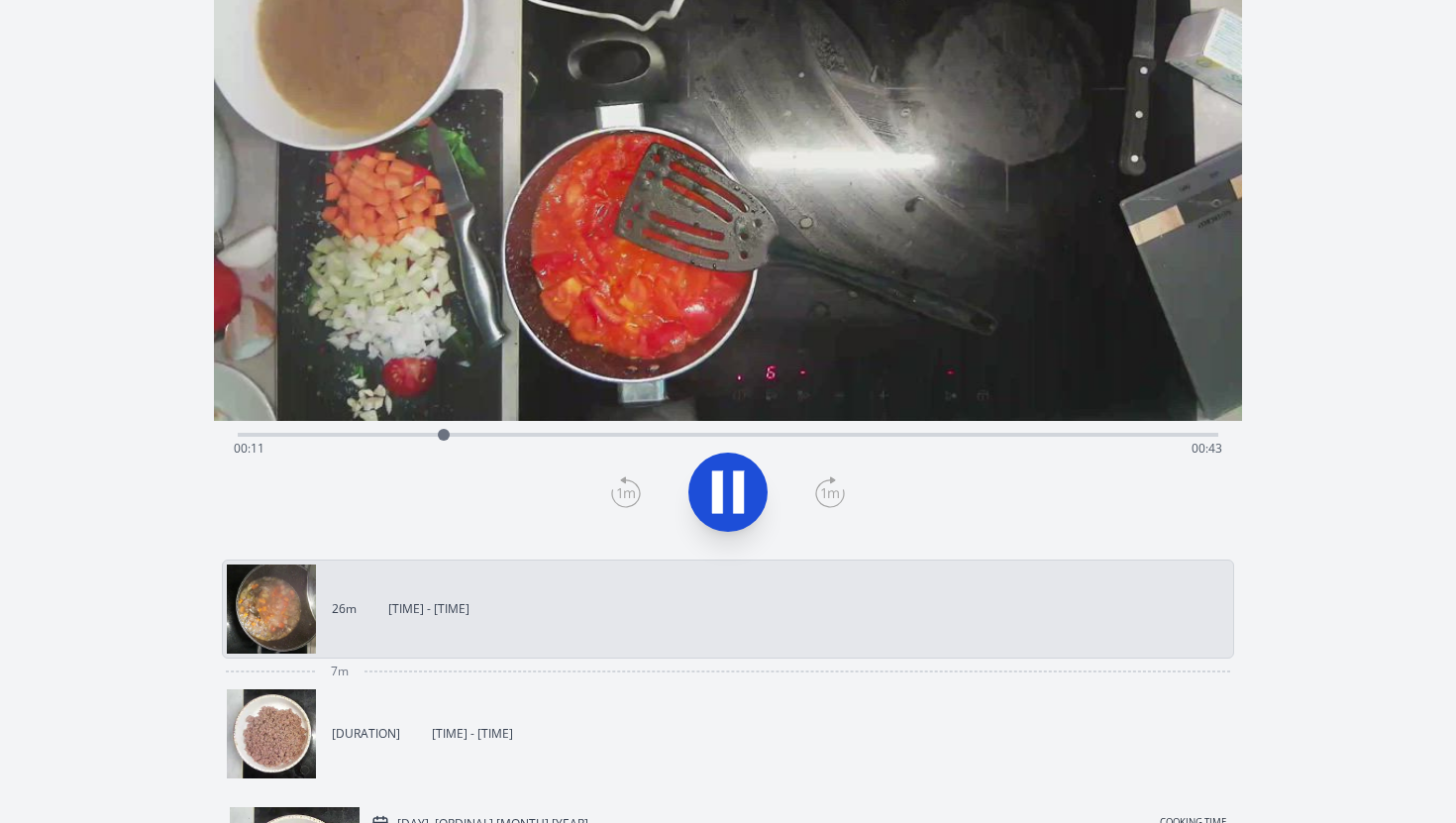 click on "Time elapsed:  00:11
Time remaining:  00:43" at bounding box center [728, 433] 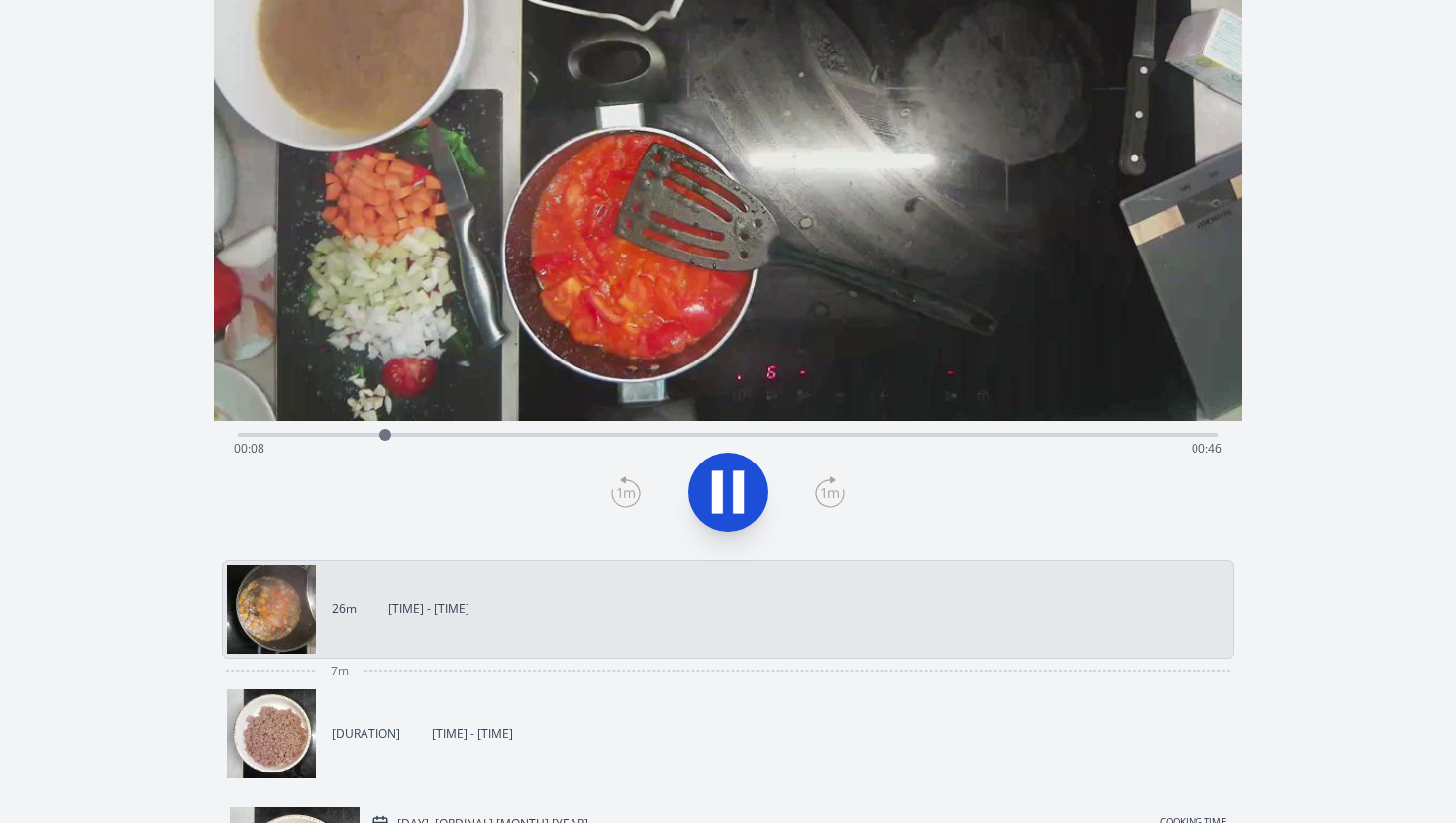 click on "Time elapsed:  00:08
Time remaining:  00:46" at bounding box center (728, 433) 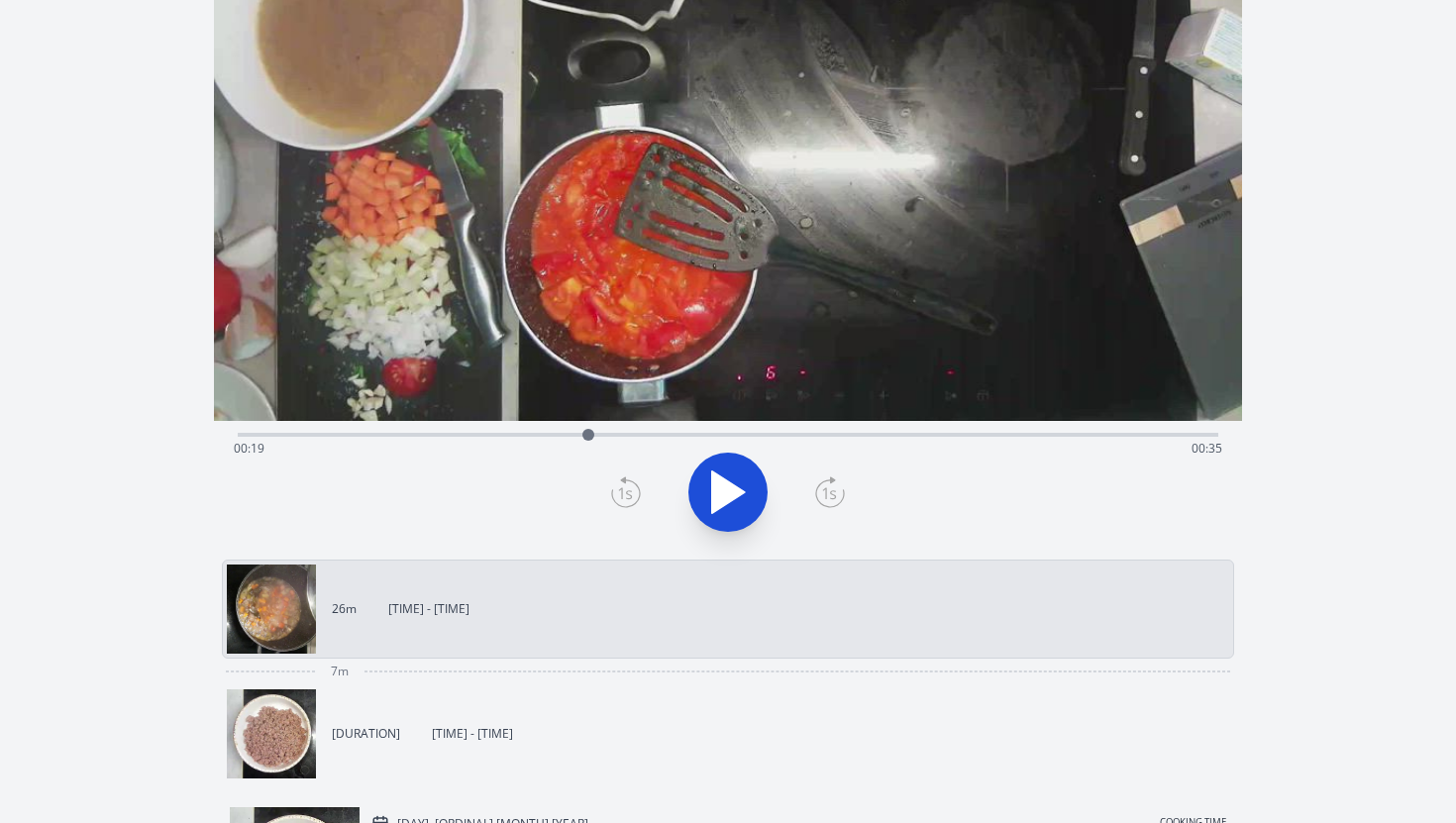 drag, startPoint x: 347, startPoint y: 436, endPoint x: 592, endPoint y: 435, distance: 245.00204 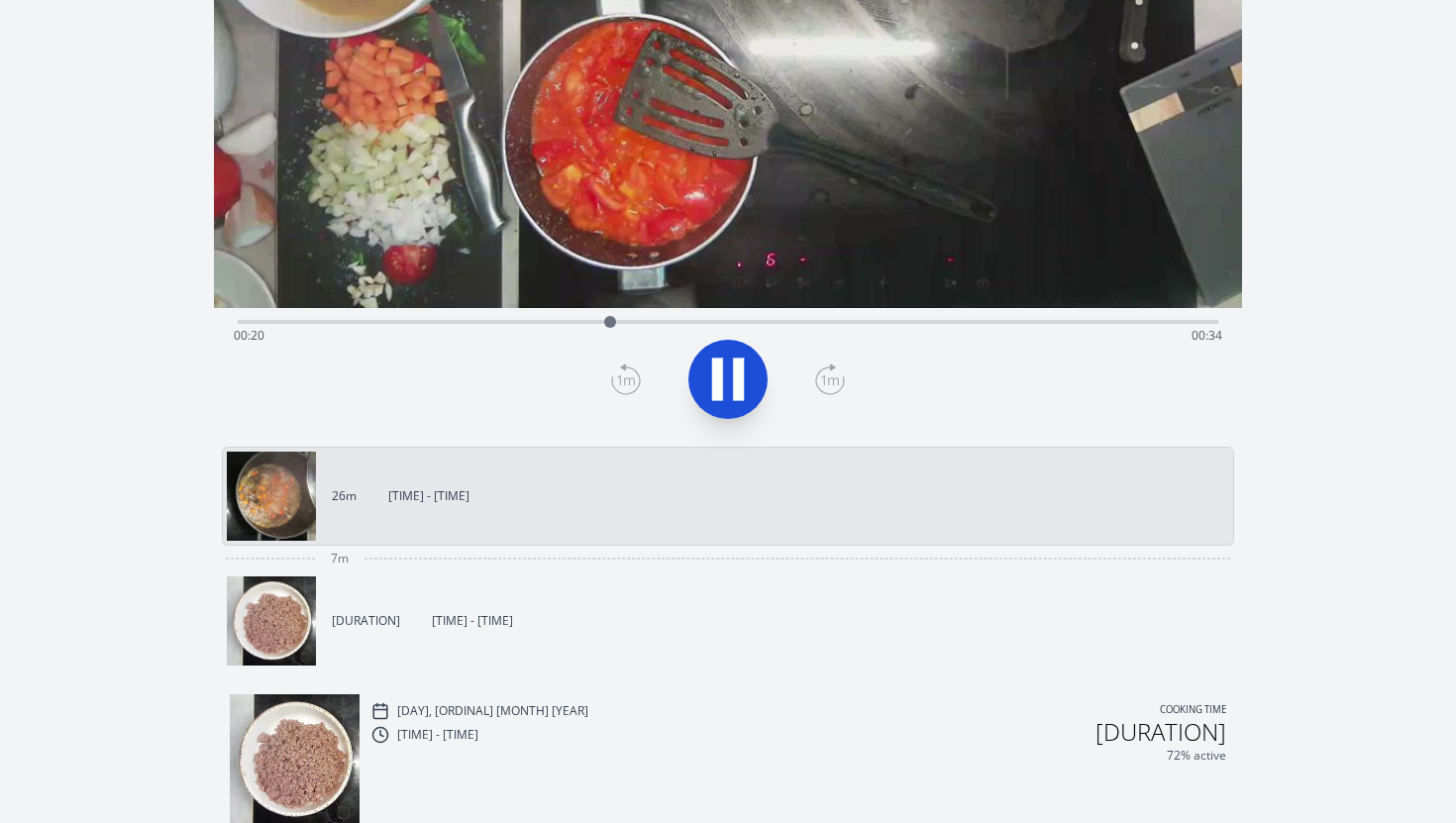 scroll, scrollTop: 317, scrollLeft: 0, axis: vertical 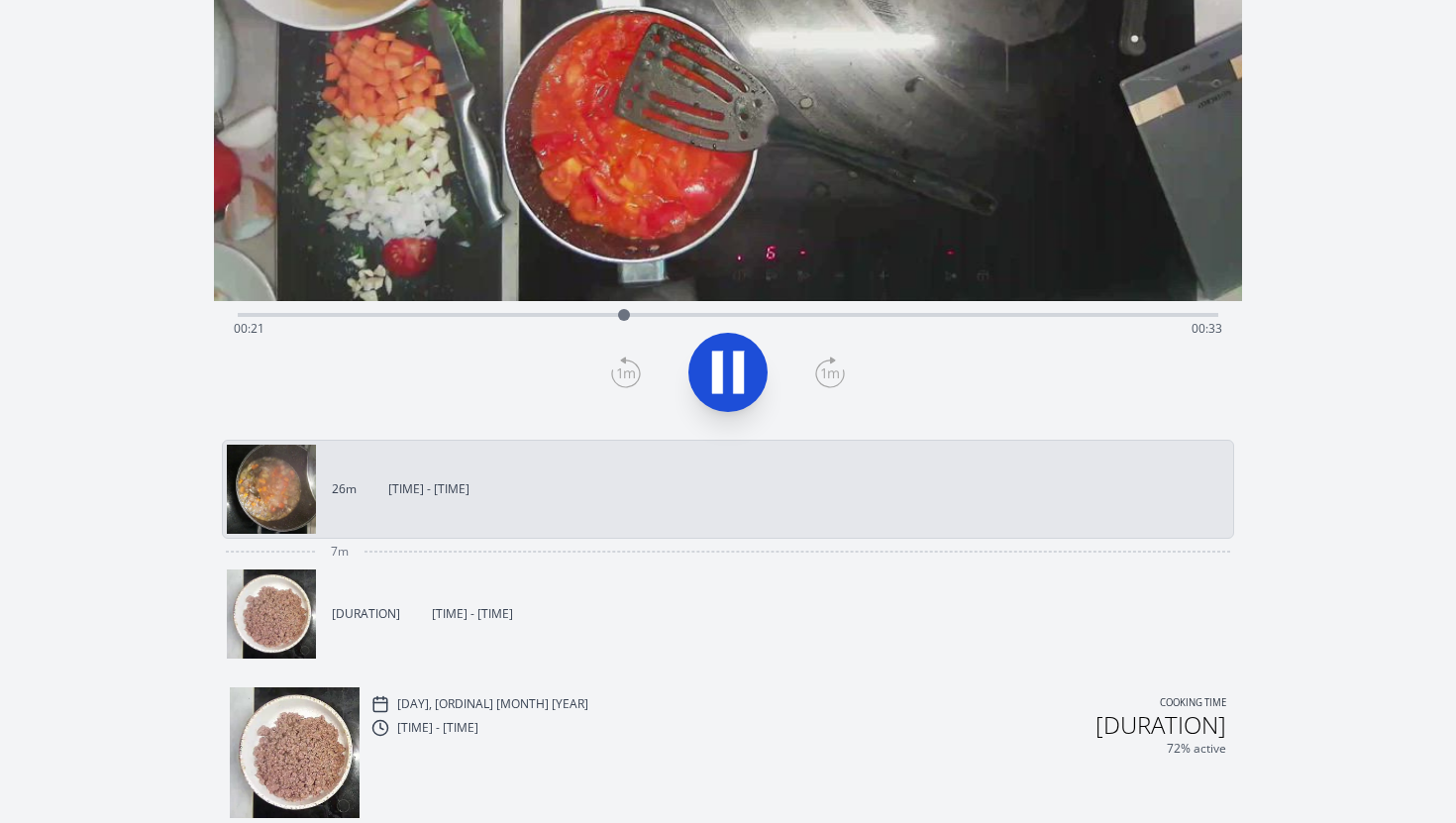 click on "20:23
- 21:30" at bounding box center [472, 614] 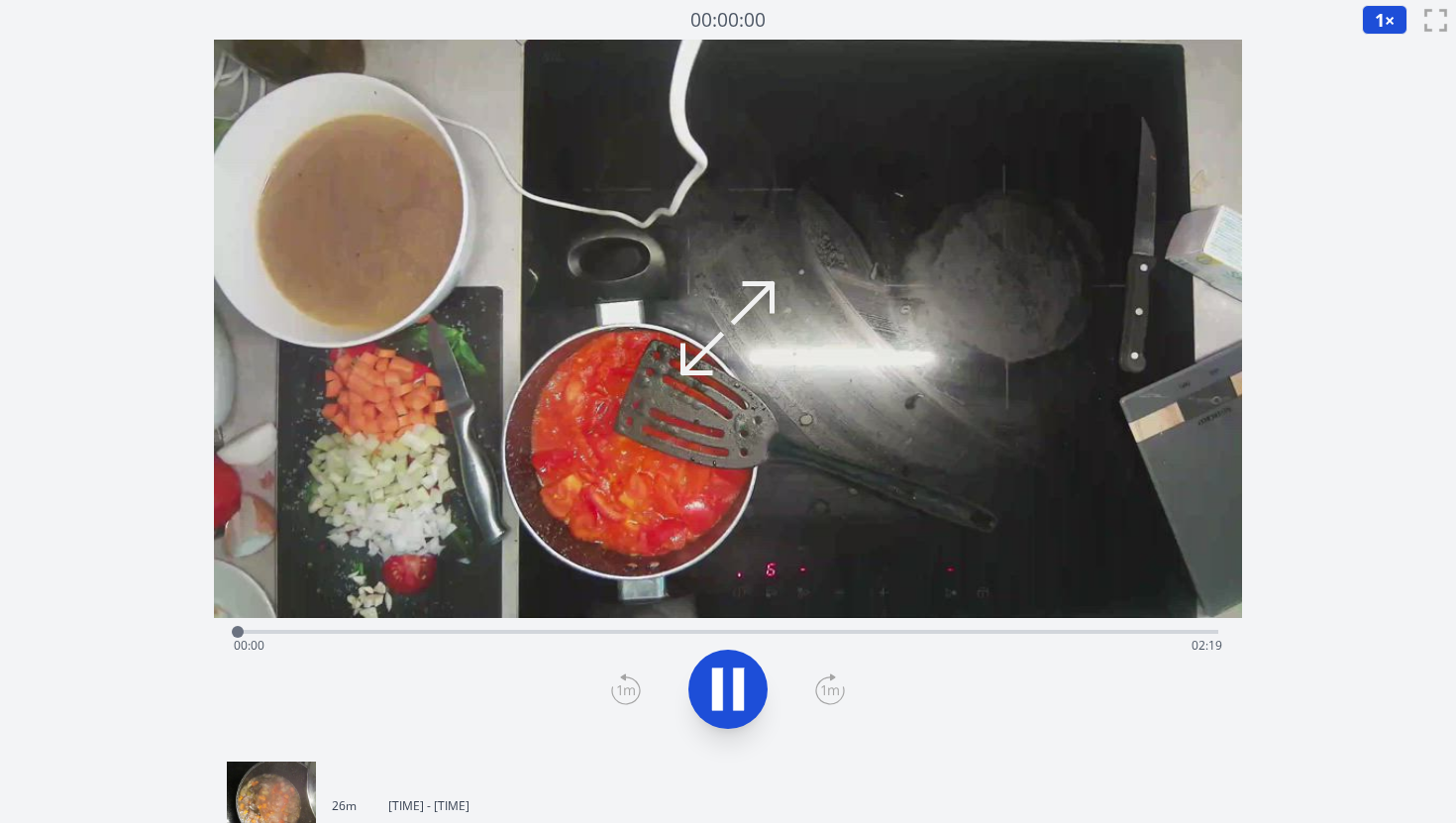 scroll, scrollTop: 0, scrollLeft: 0, axis: both 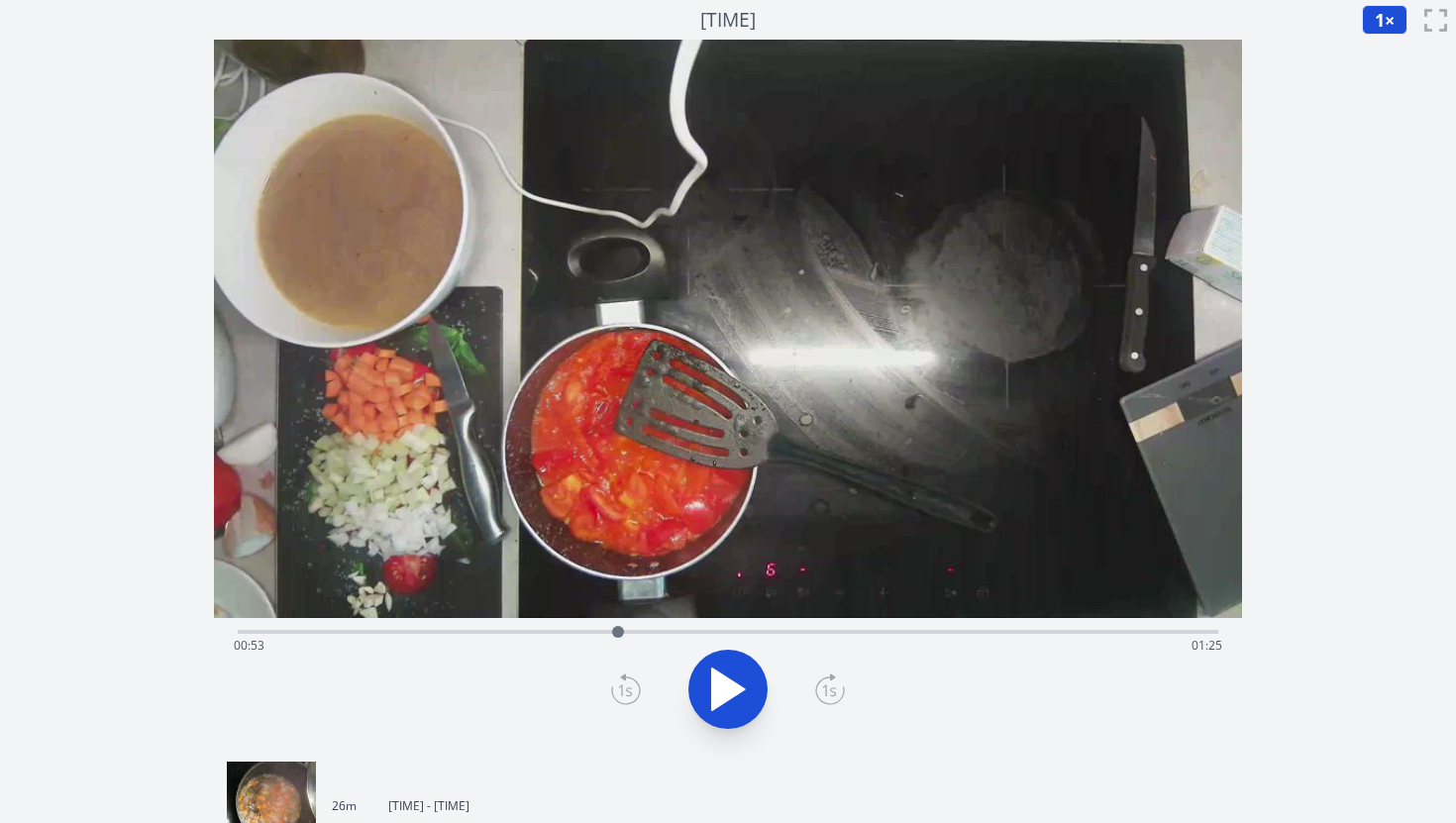 drag, startPoint x: 324, startPoint y: 629, endPoint x: 618, endPoint y: 629, distance: 294 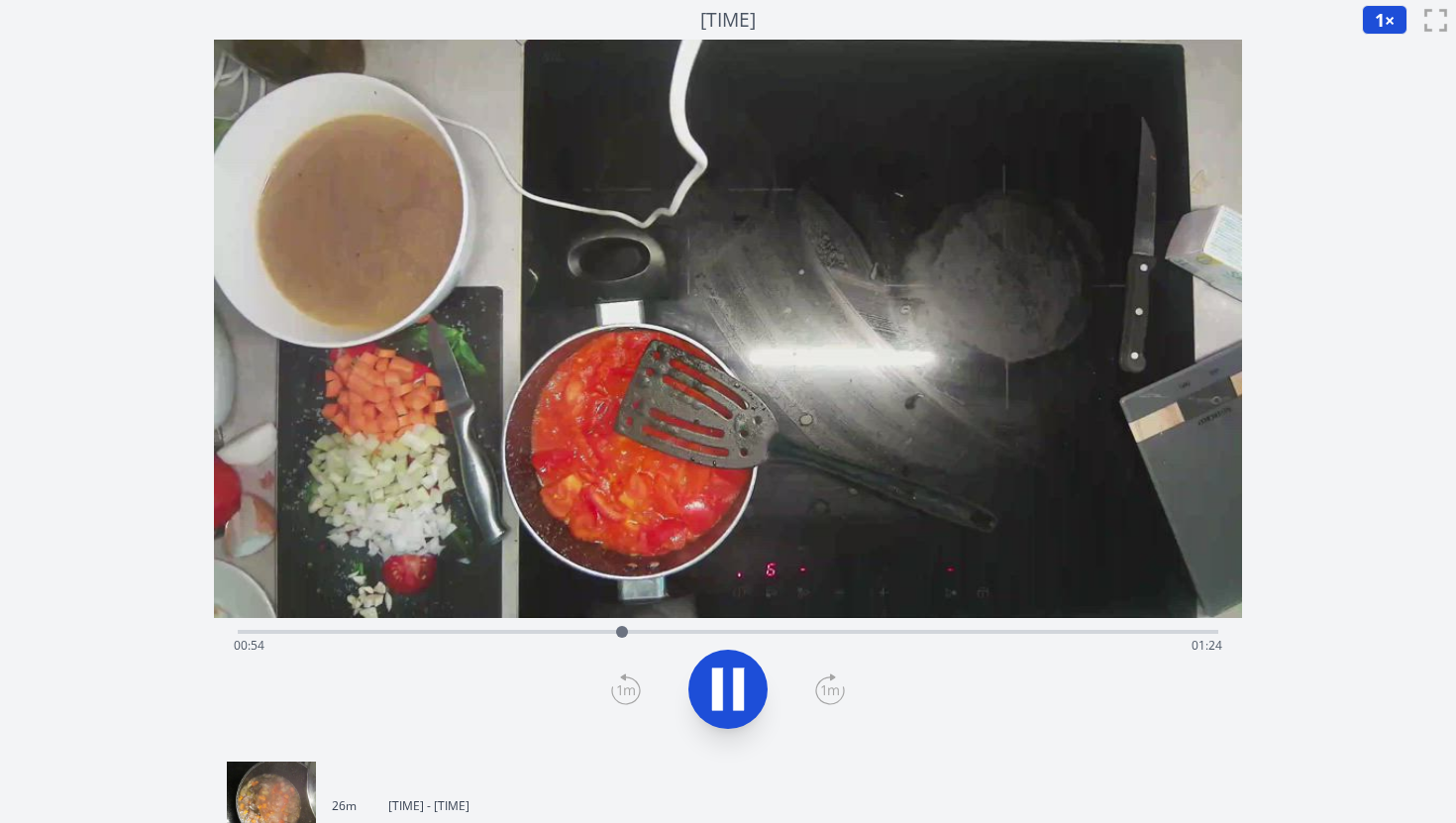click 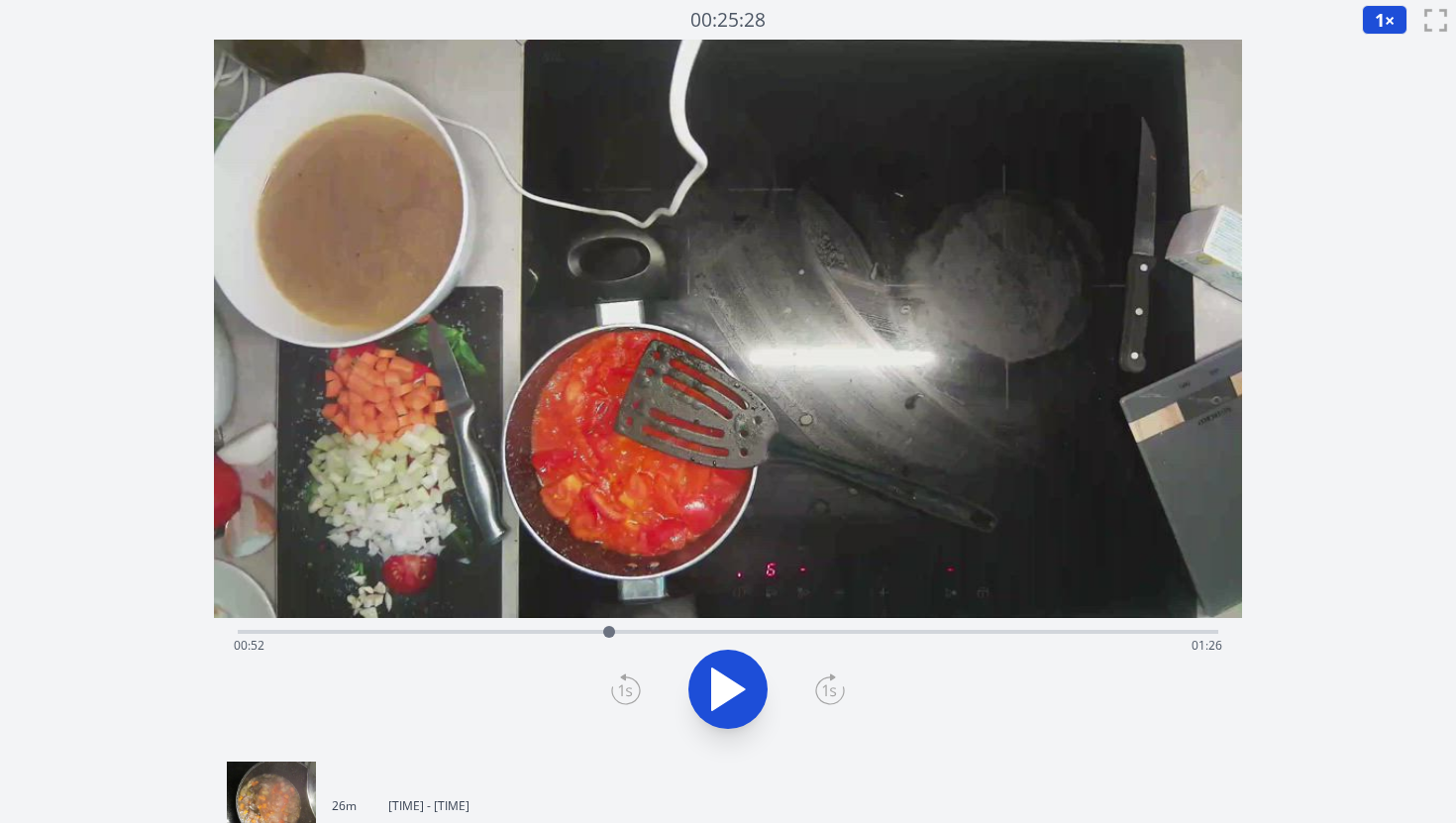 drag, startPoint x: 657, startPoint y: 632, endPoint x: 609, endPoint y: 614, distance: 51.264022 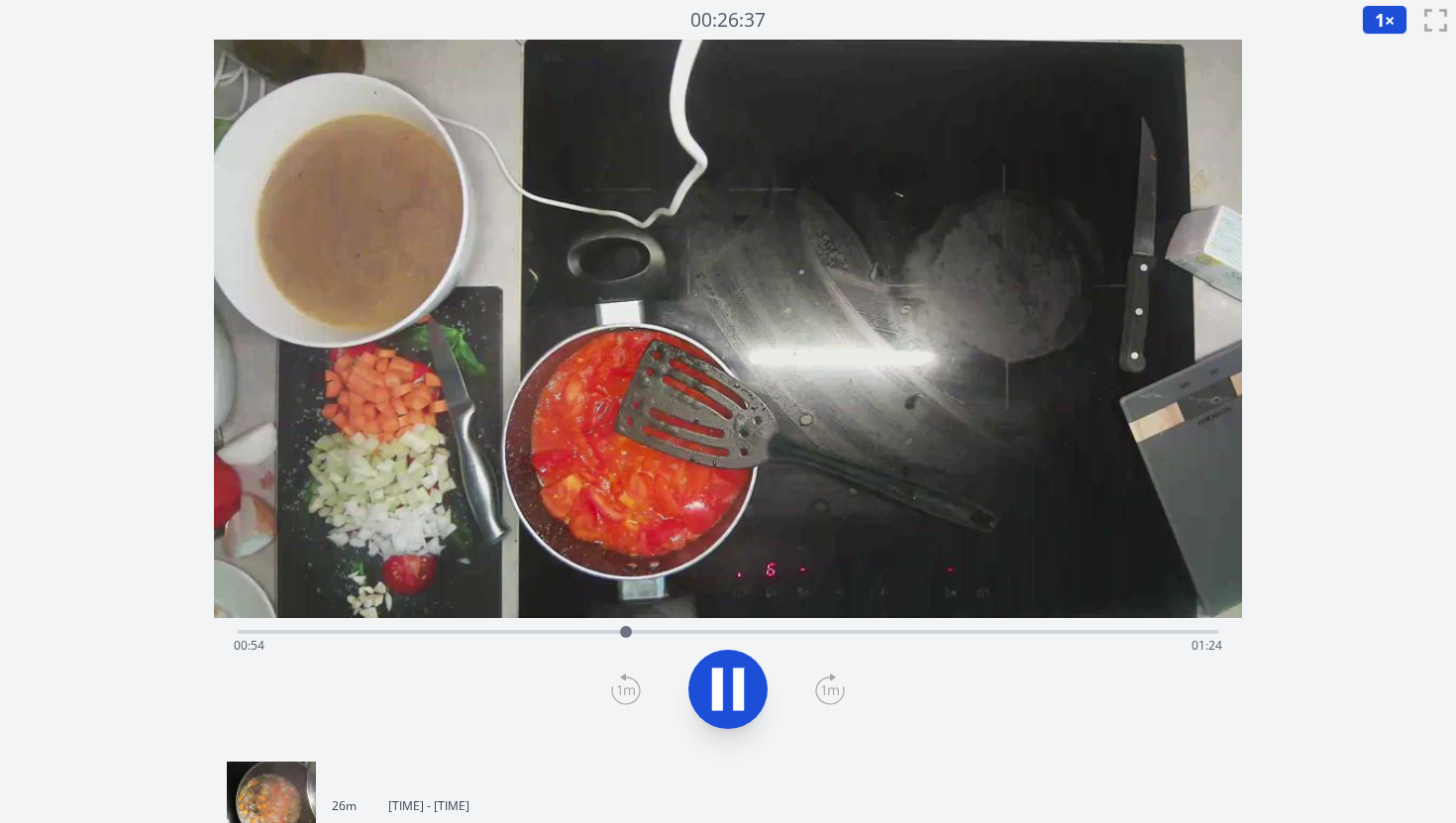 click 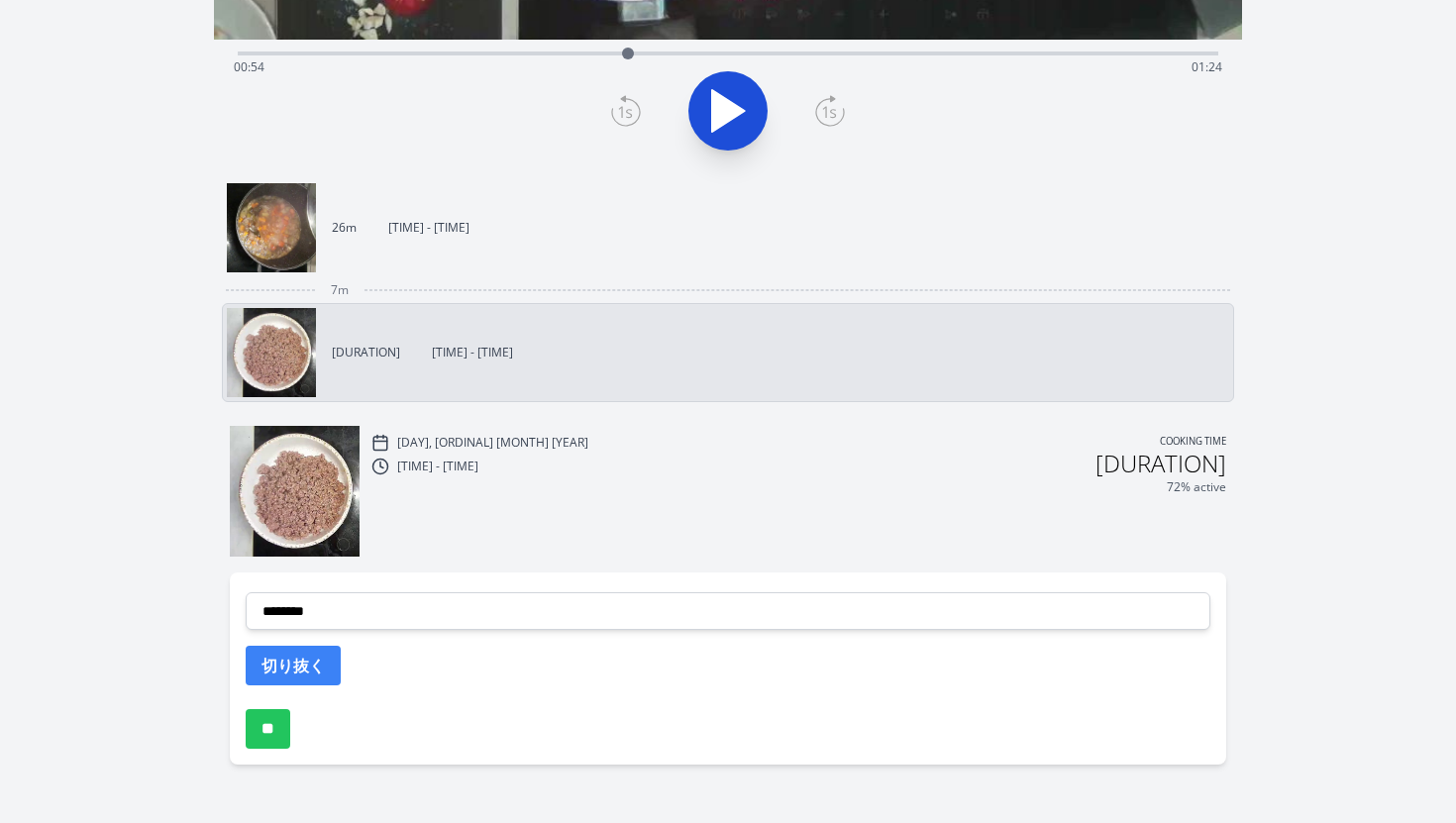 scroll, scrollTop: 580, scrollLeft: 0, axis: vertical 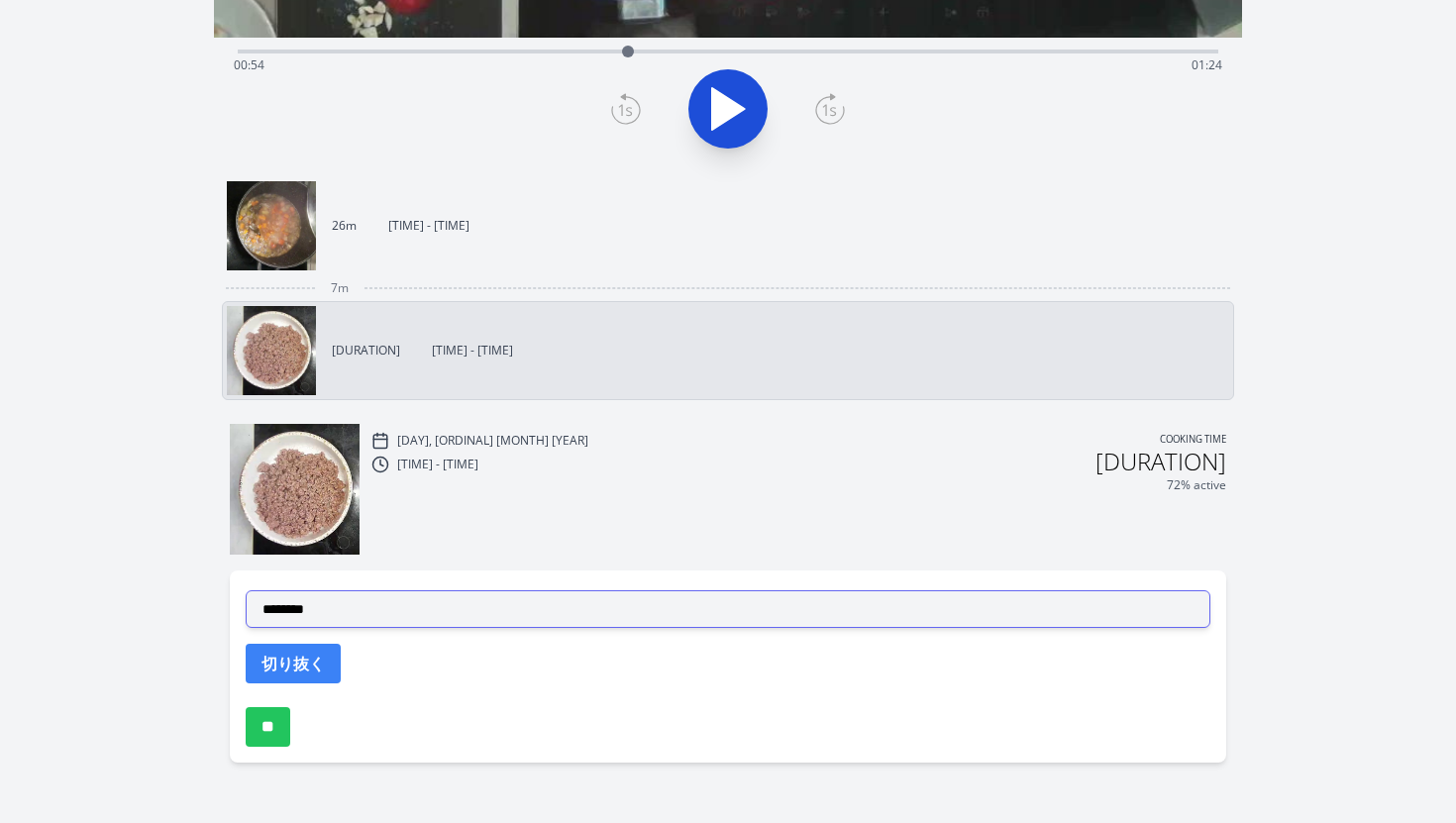click on "**********" at bounding box center (728, 609) 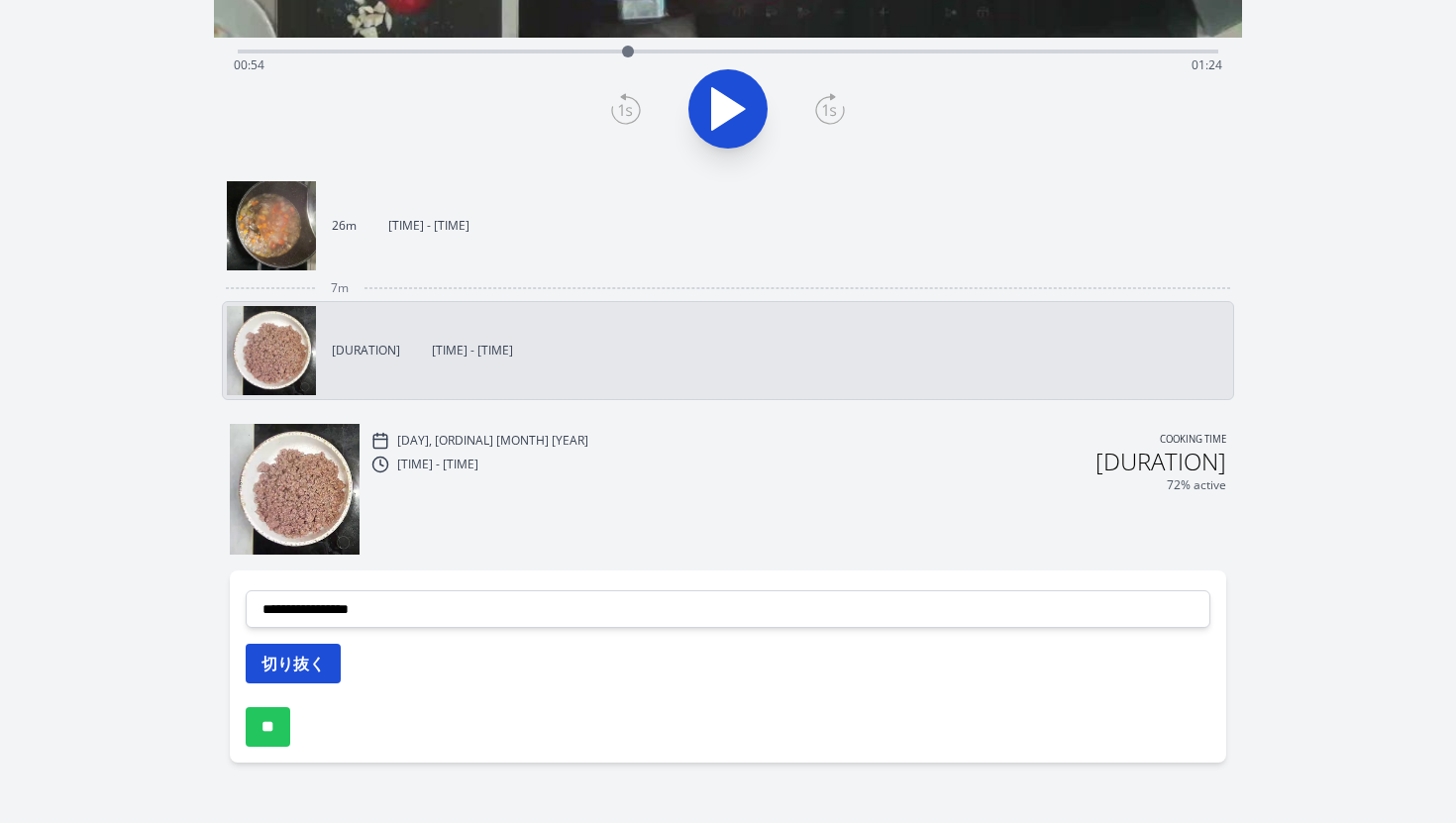 click on "切り抜く" at bounding box center (293, 664) 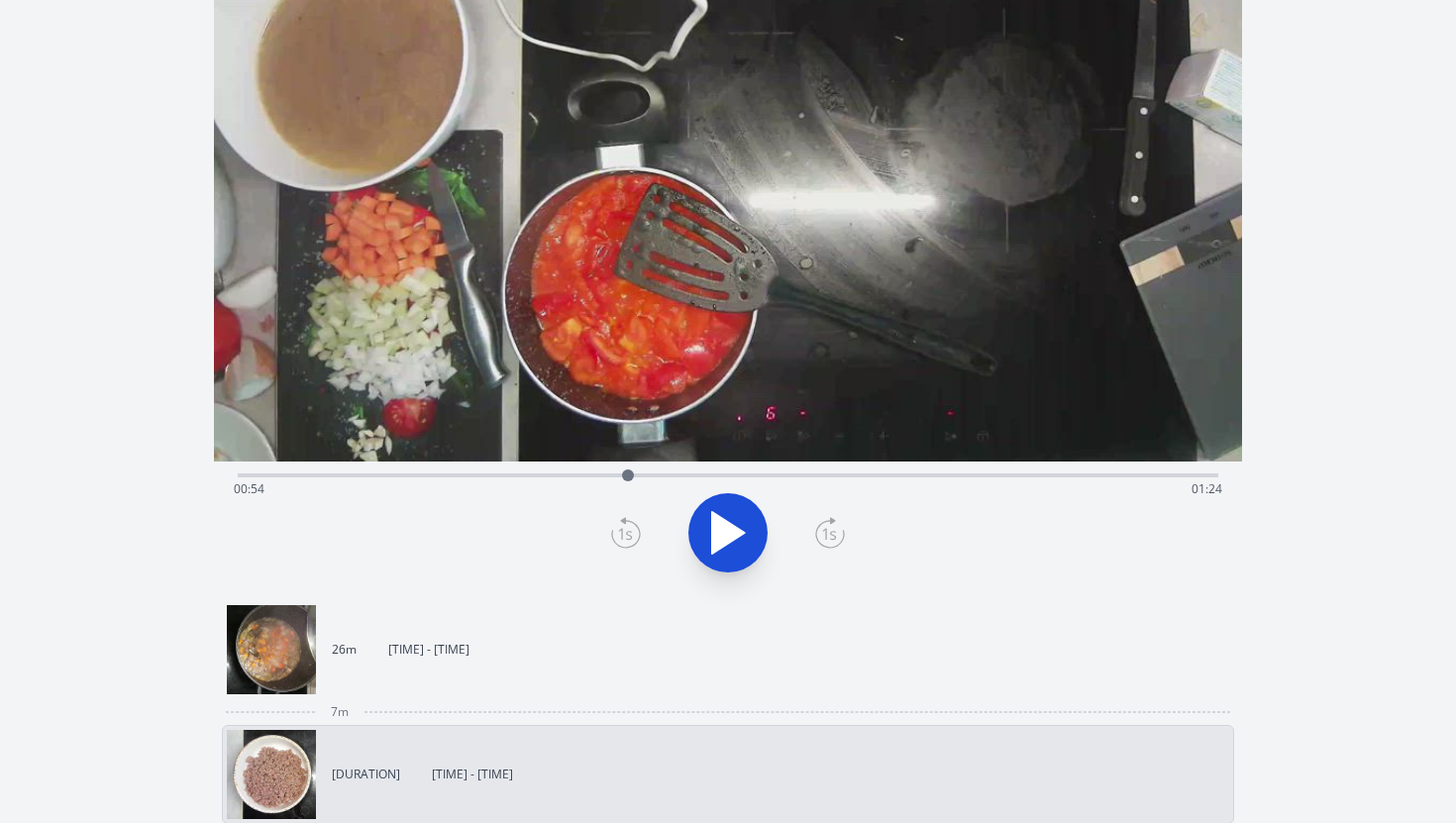 scroll, scrollTop: 74, scrollLeft: 0, axis: vertical 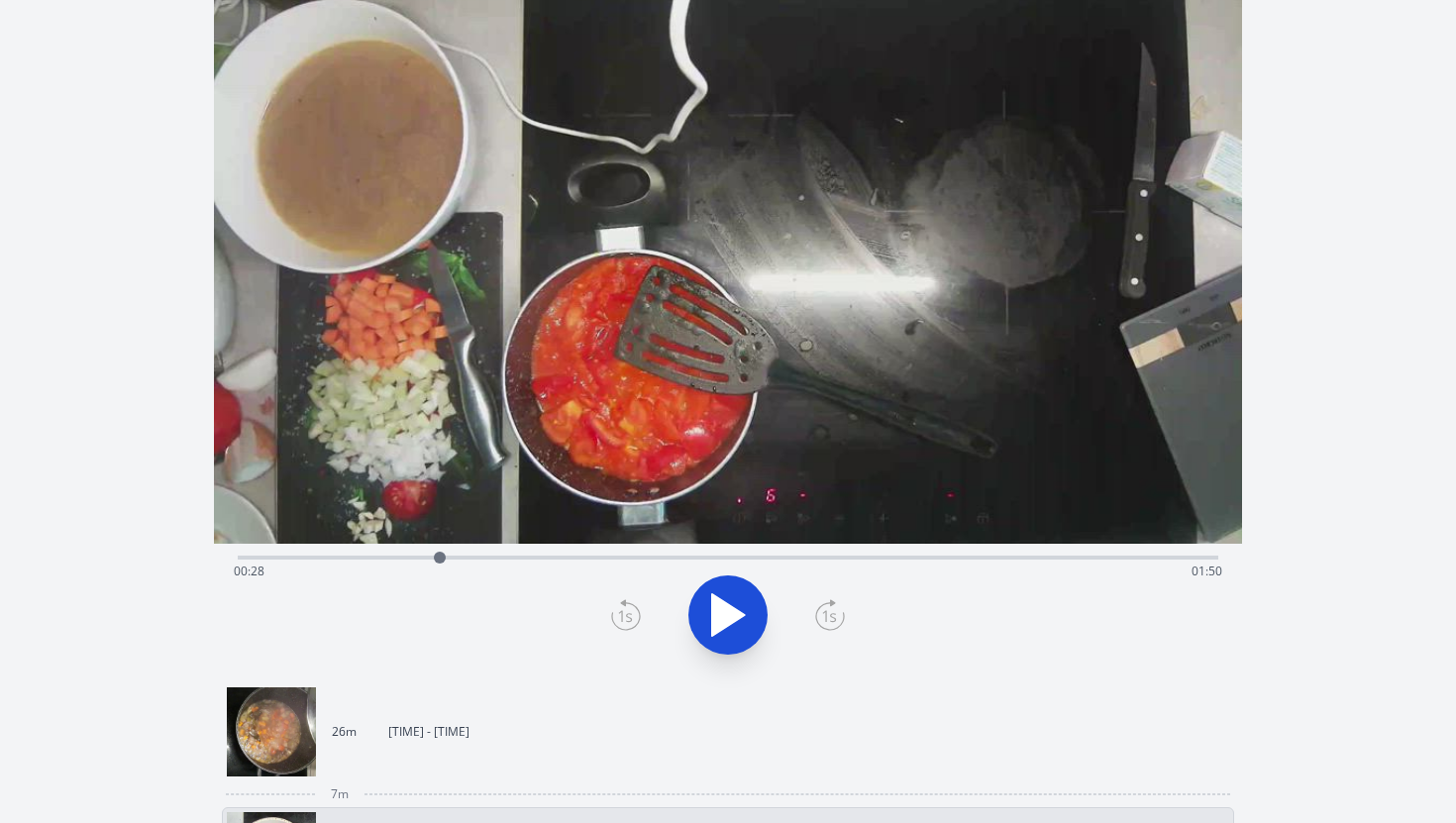 drag, startPoint x: 628, startPoint y: 554, endPoint x: 440, endPoint y: 557, distance: 188.02393 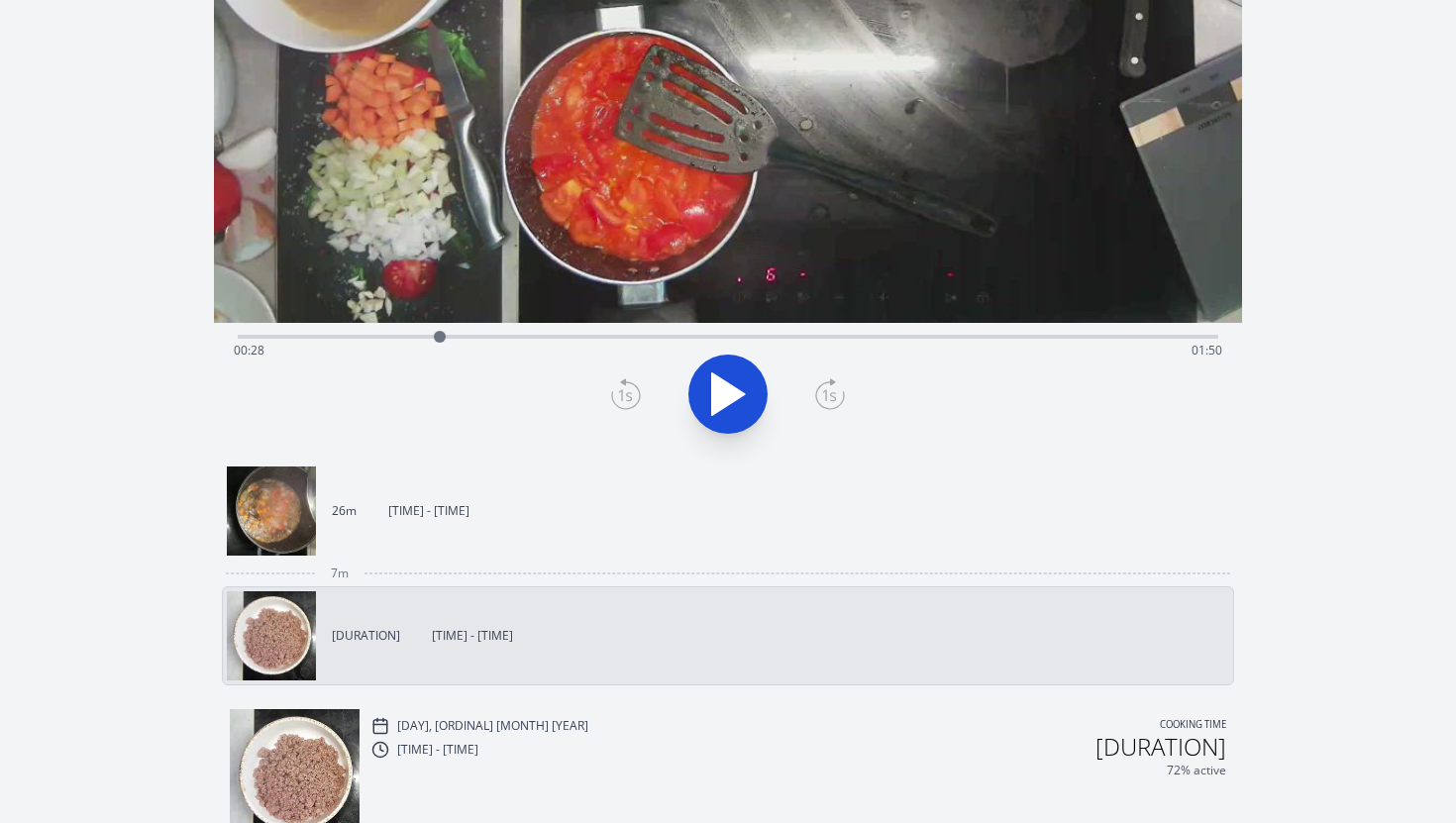 scroll, scrollTop: 663, scrollLeft: 0, axis: vertical 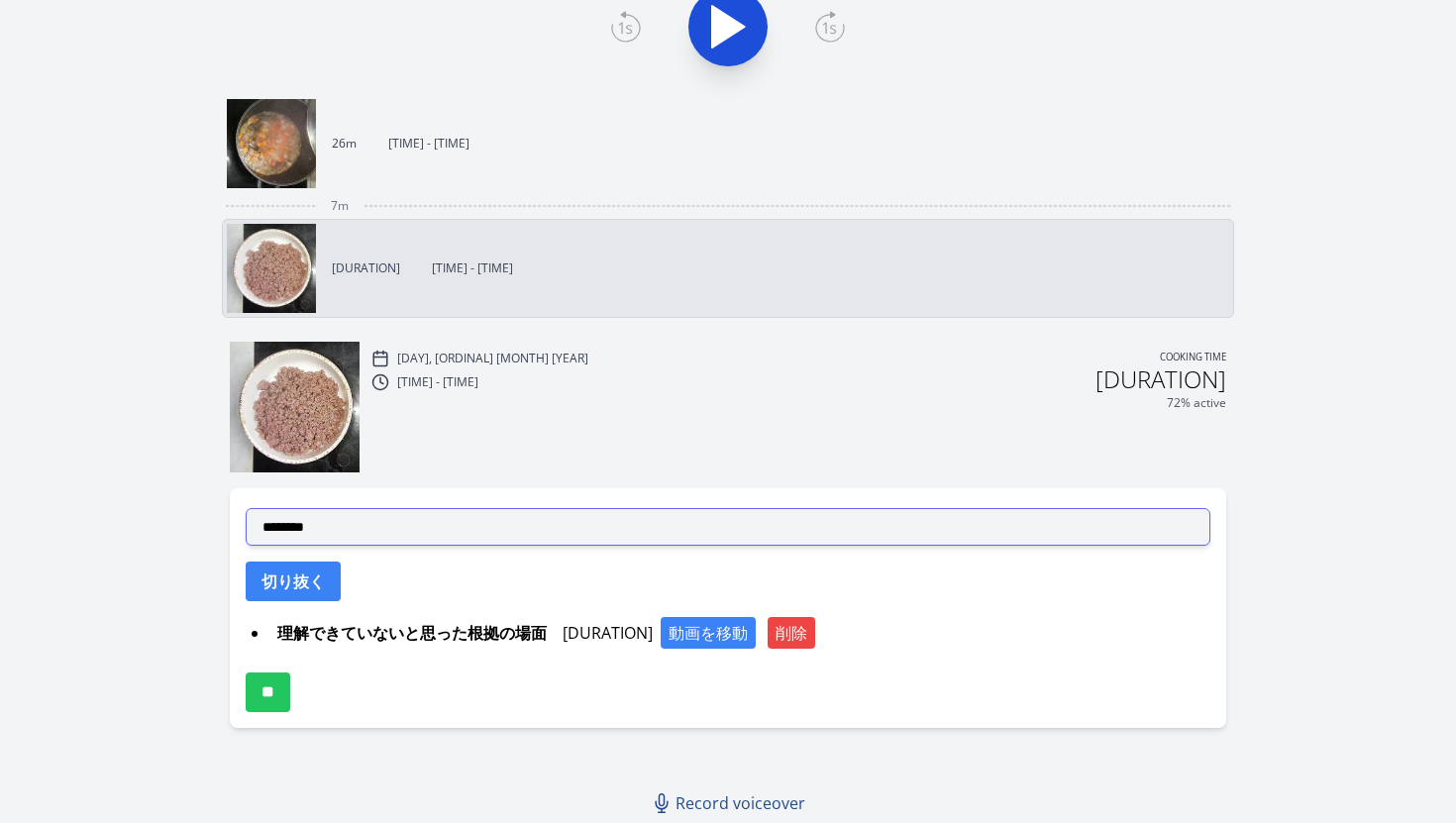 click on "**********" at bounding box center (728, 527) 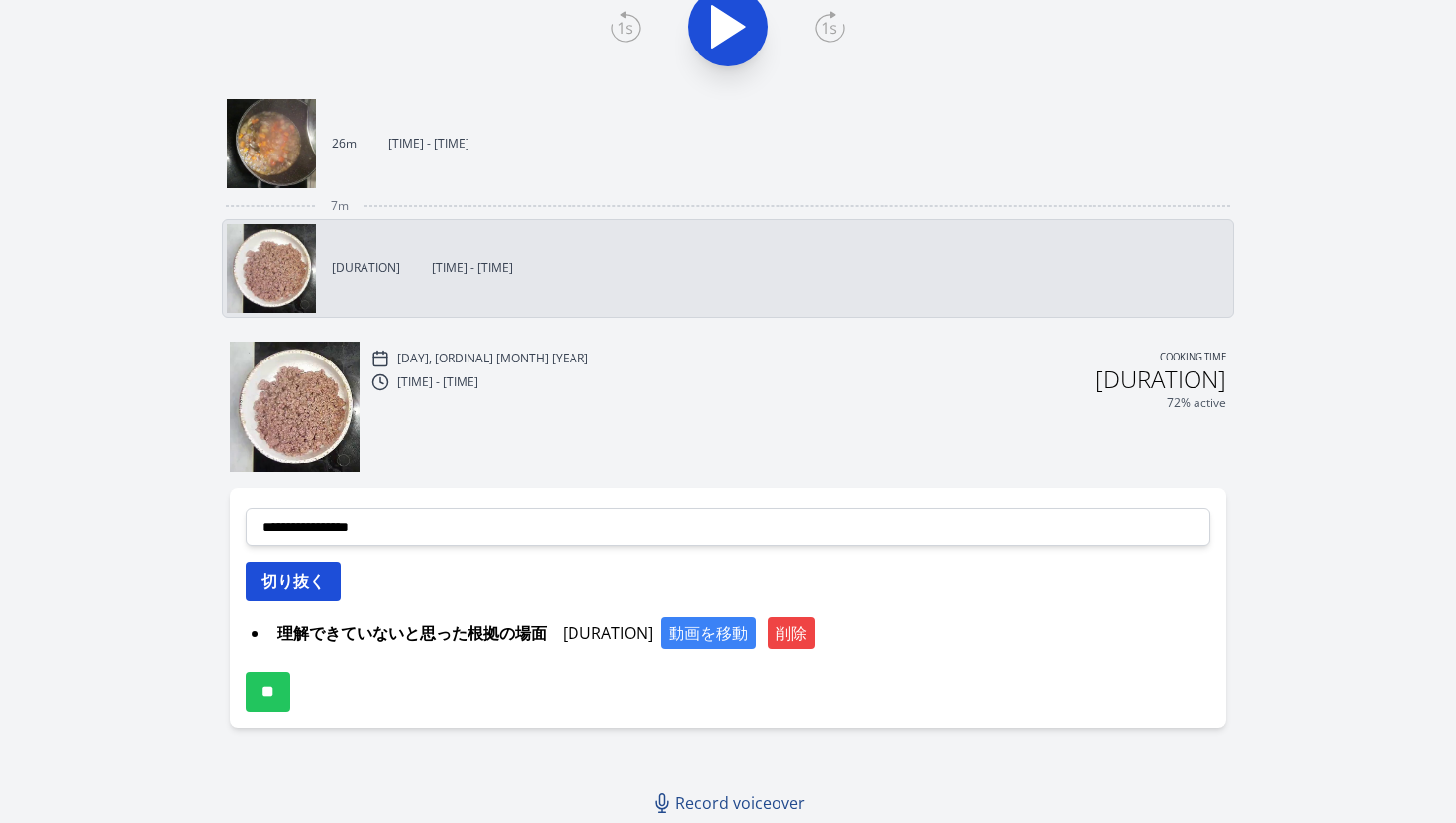 click on "切り抜く" at bounding box center [293, 581] 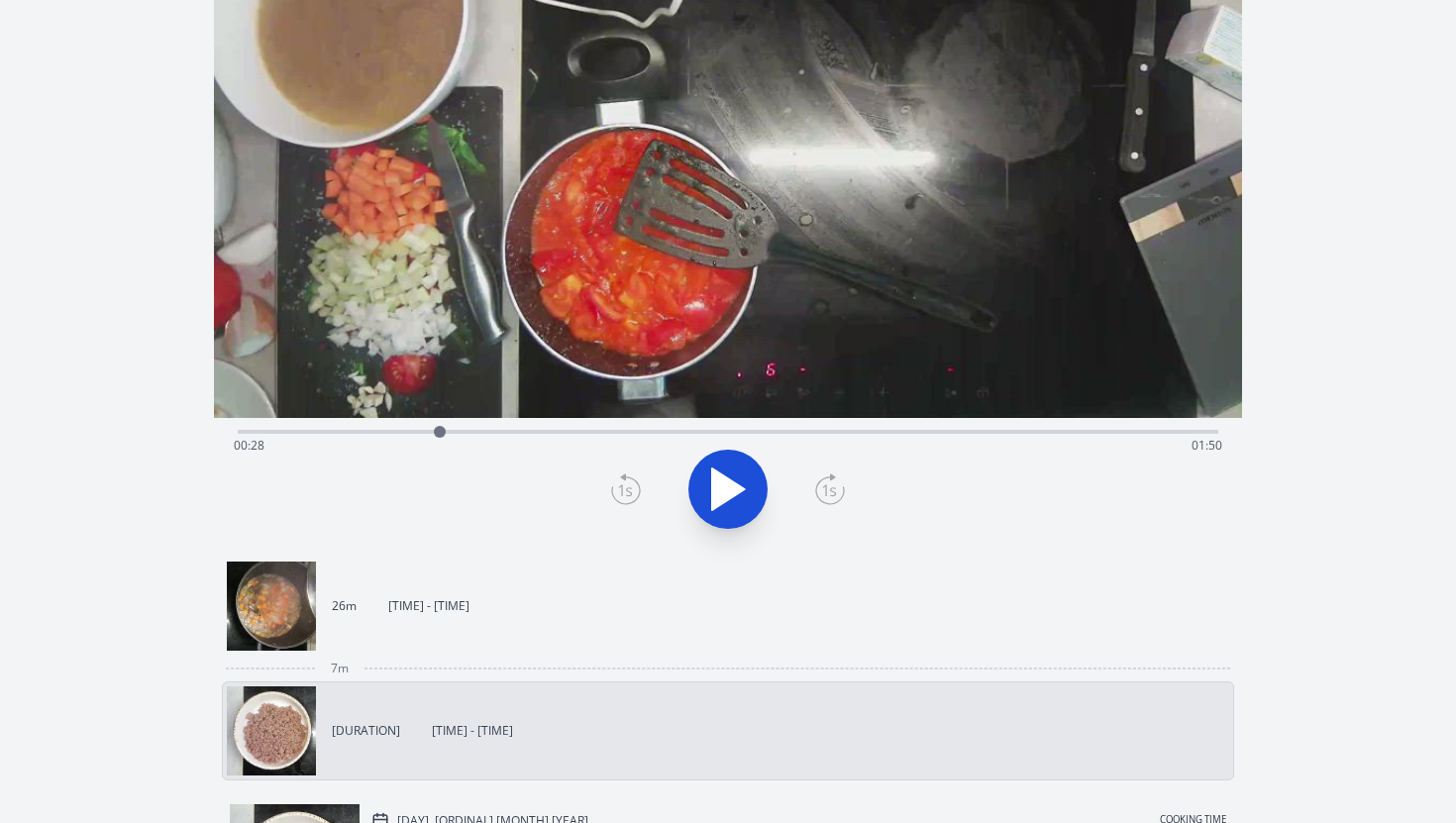 scroll, scrollTop: 164, scrollLeft: 0, axis: vertical 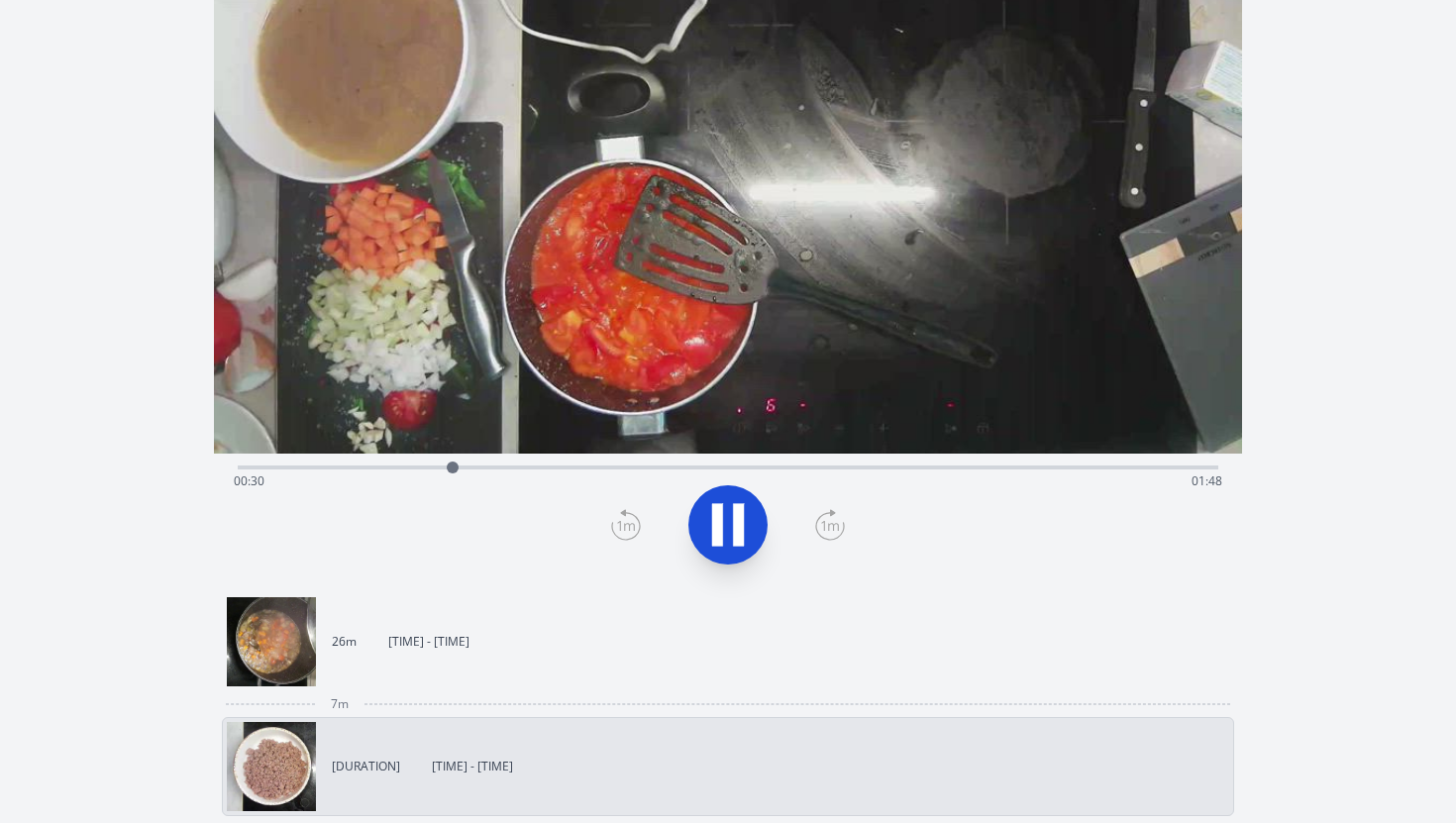 click 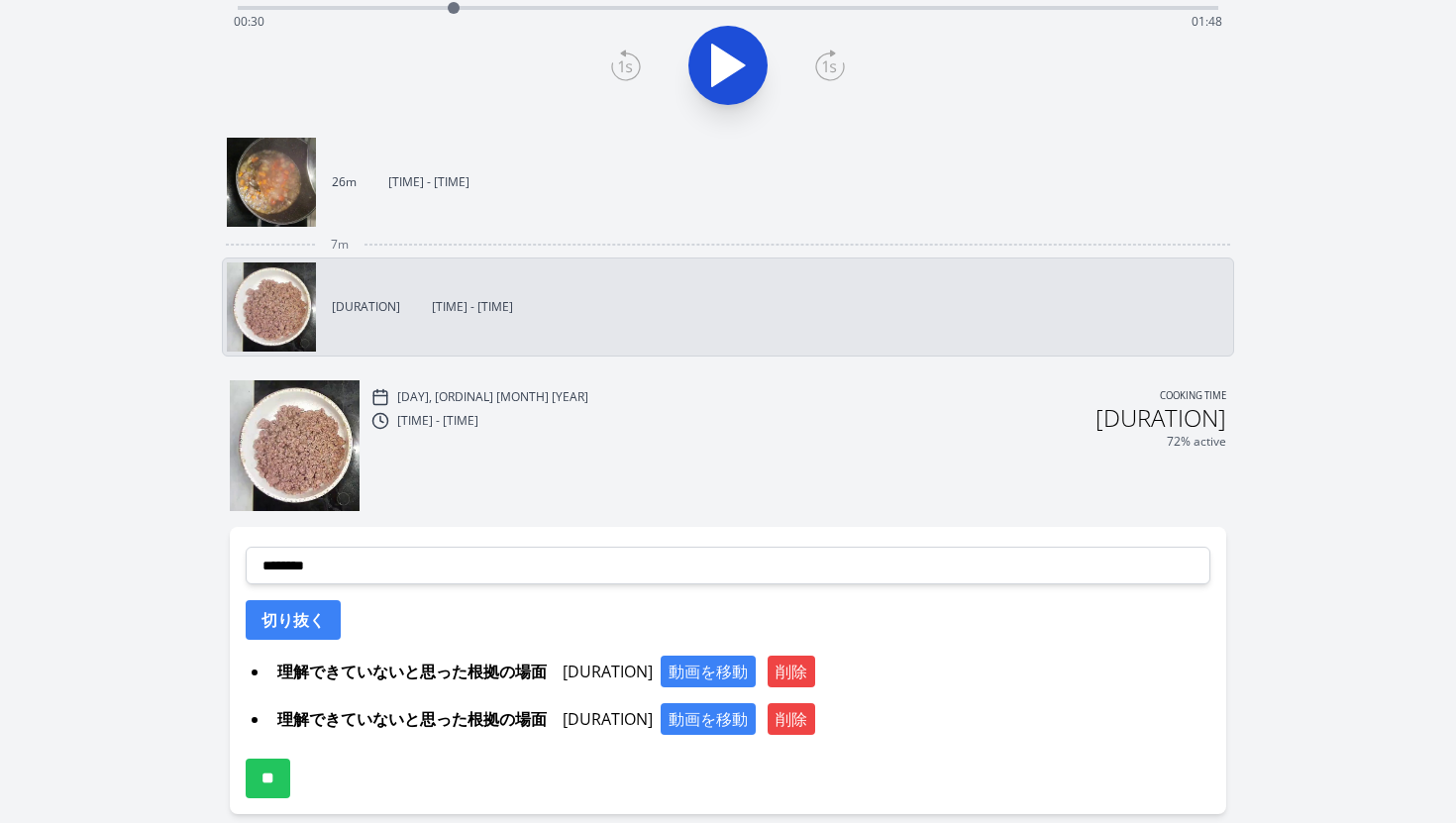 scroll, scrollTop: 710, scrollLeft: 0, axis: vertical 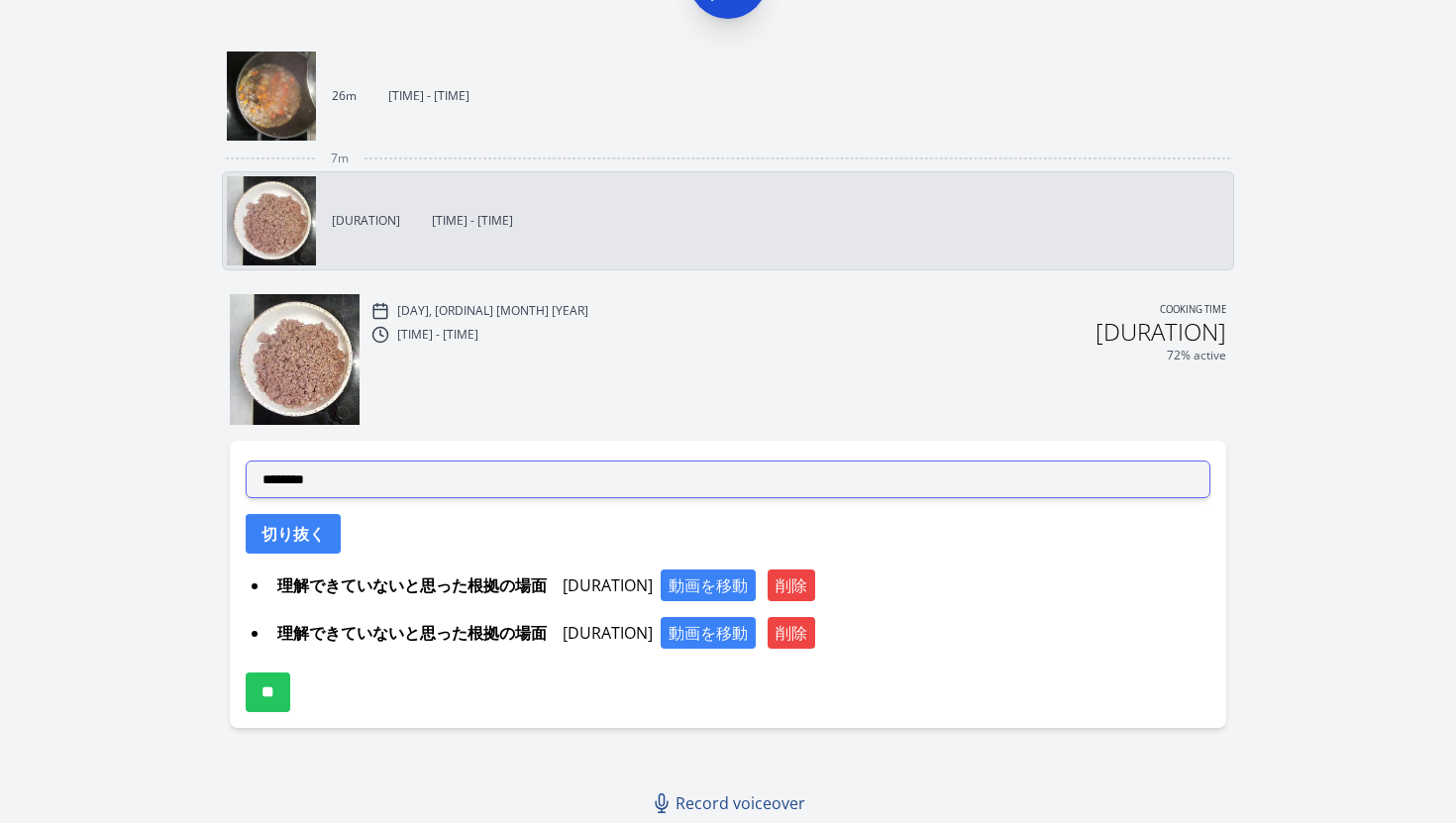 click on "**********" at bounding box center (728, 479) 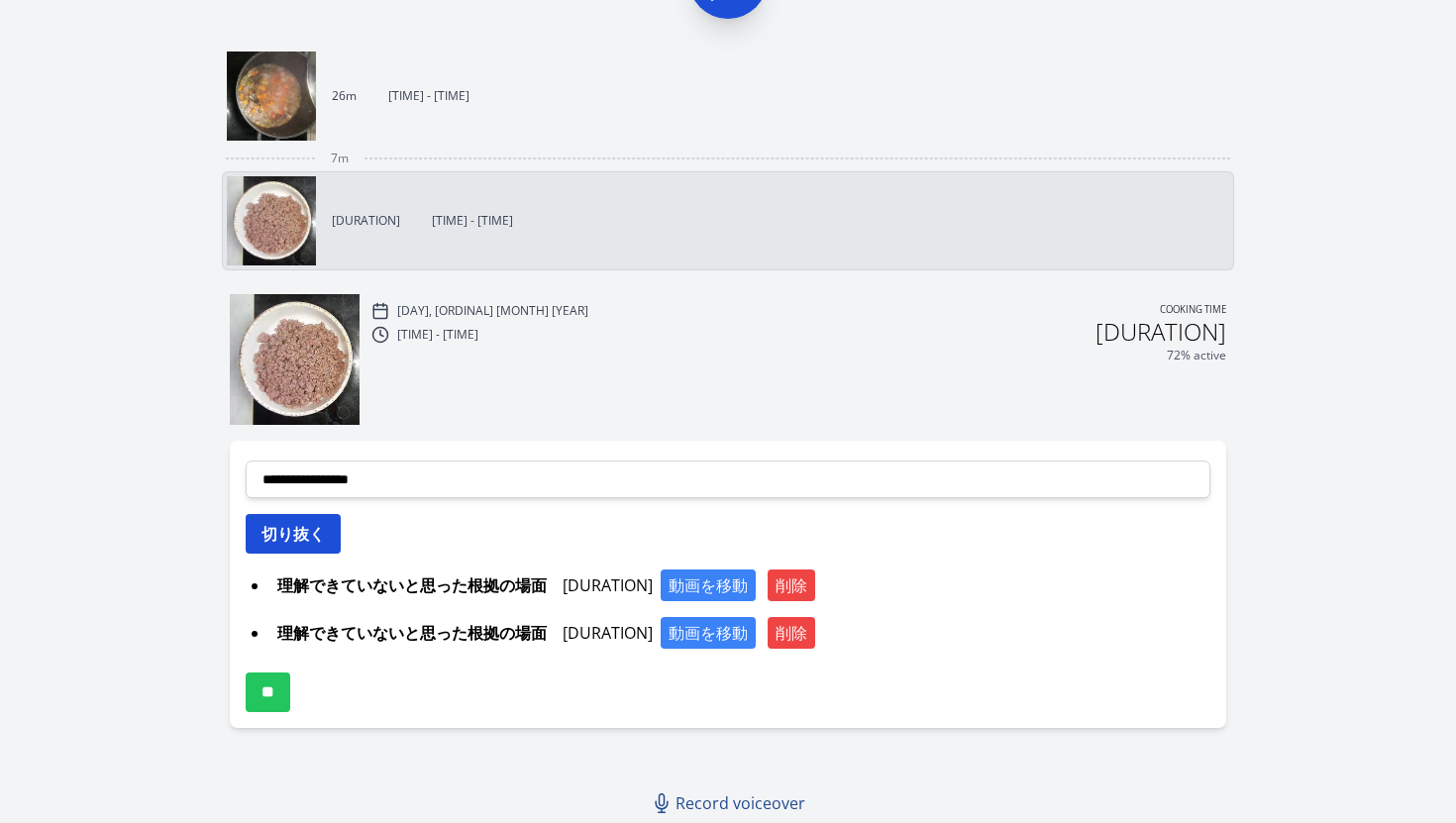 click on "切り抜く" at bounding box center [293, 534] 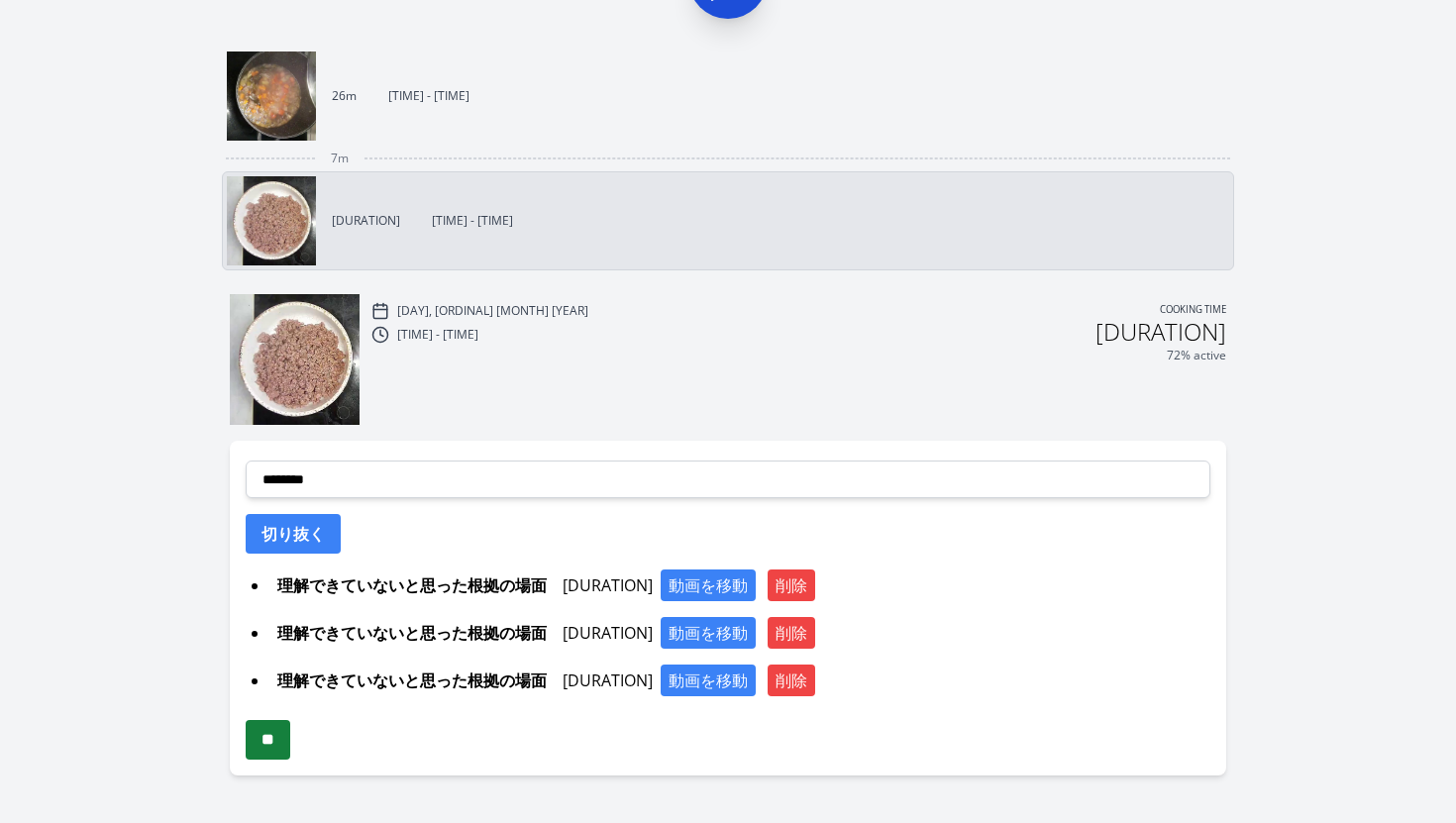 click on "**" at bounding box center (267, 740) 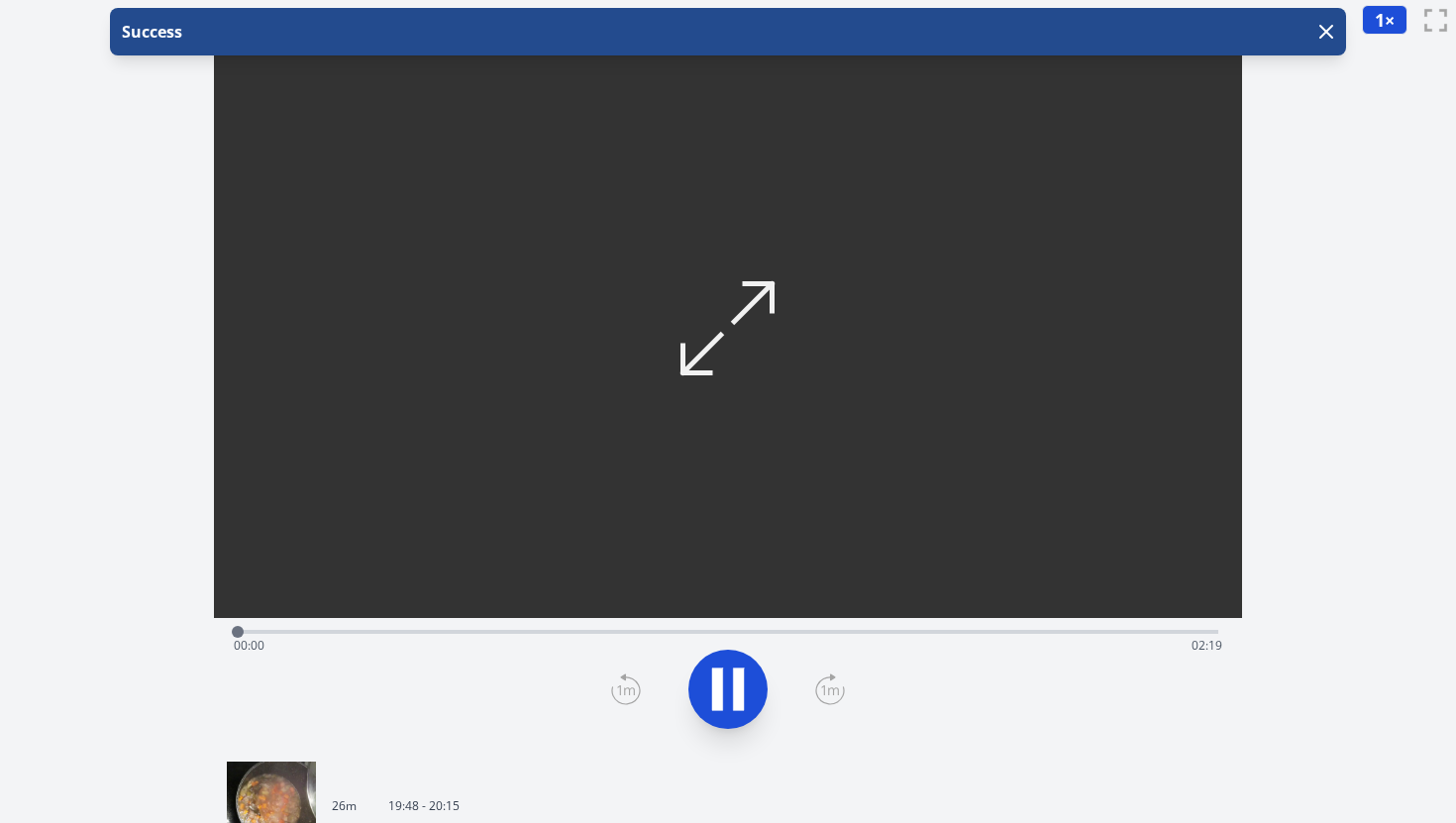 scroll, scrollTop: 0, scrollLeft: 0, axis: both 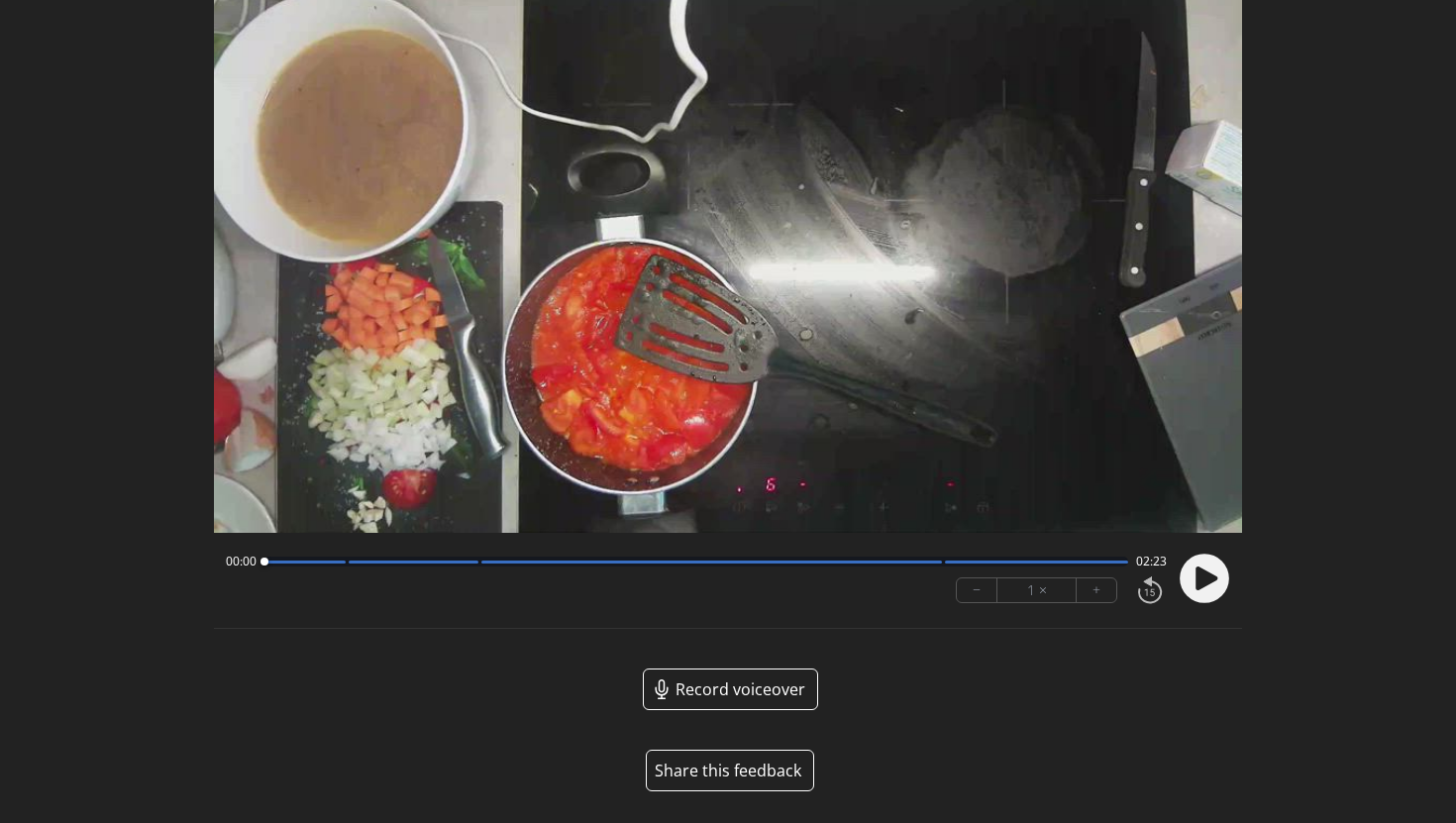 click on "Share this feedback" at bounding box center (730, 771) 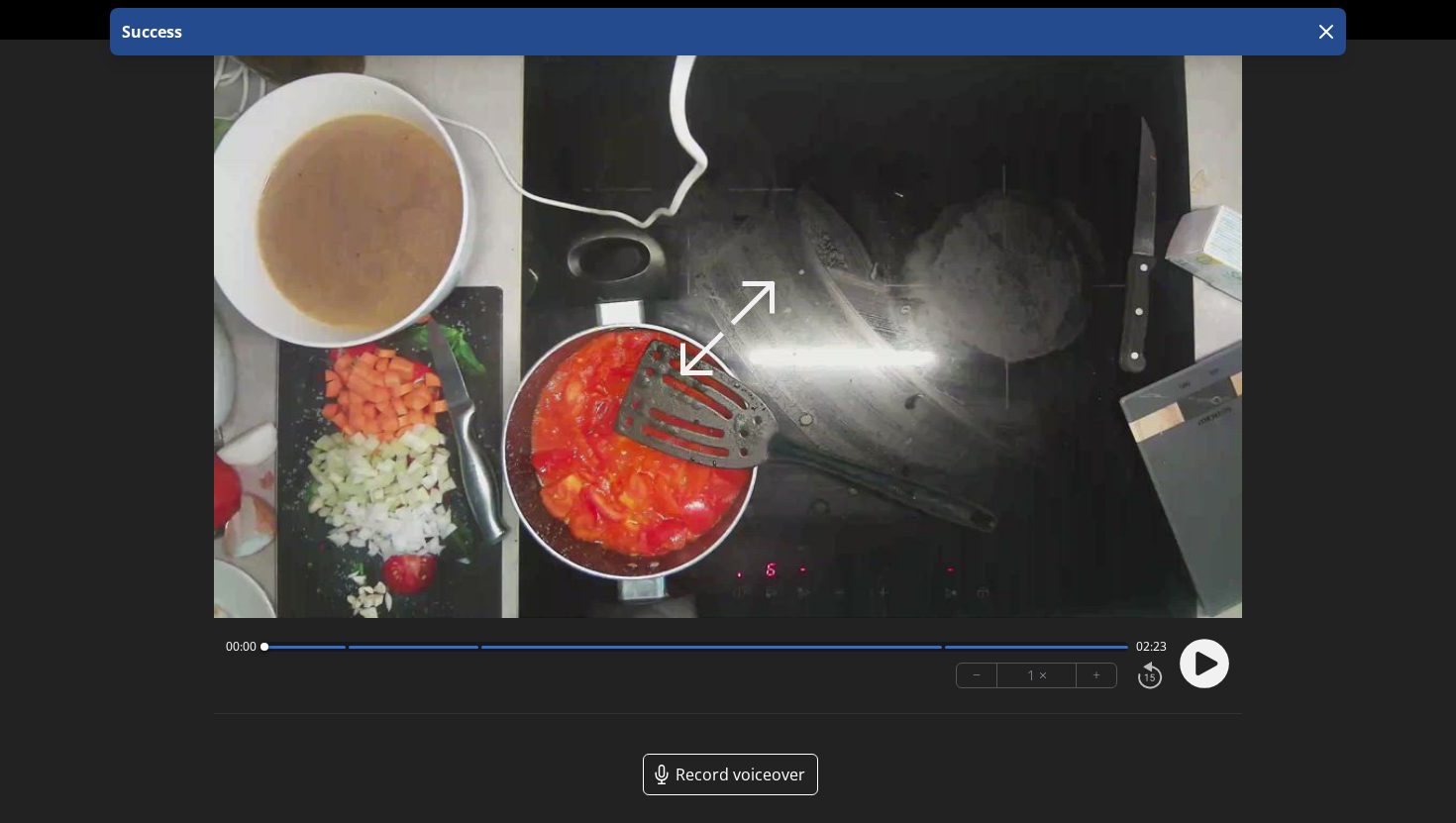 scroll, scrollTop: 0, scrollLeft: 0, axis: both 